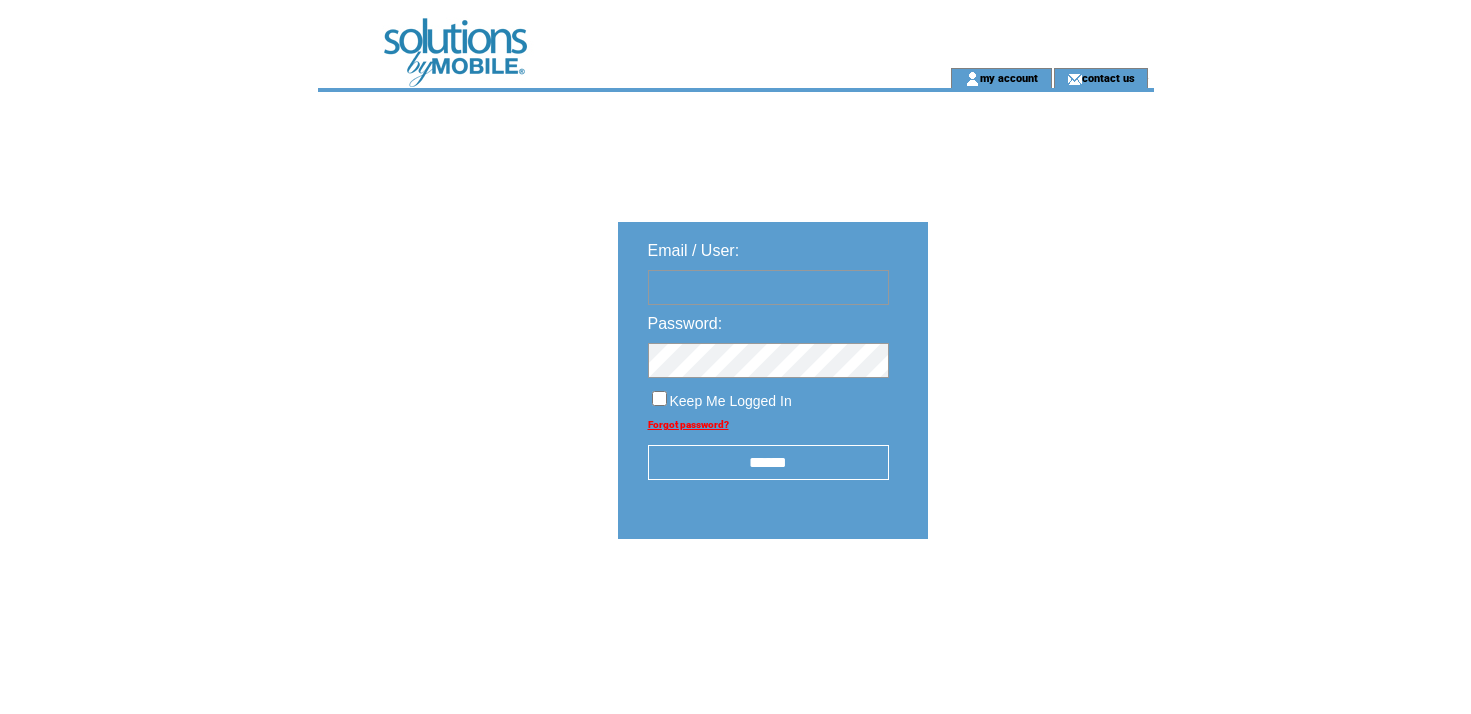scroll, scrollTop: 0, scrollLeft: 0, axis: both 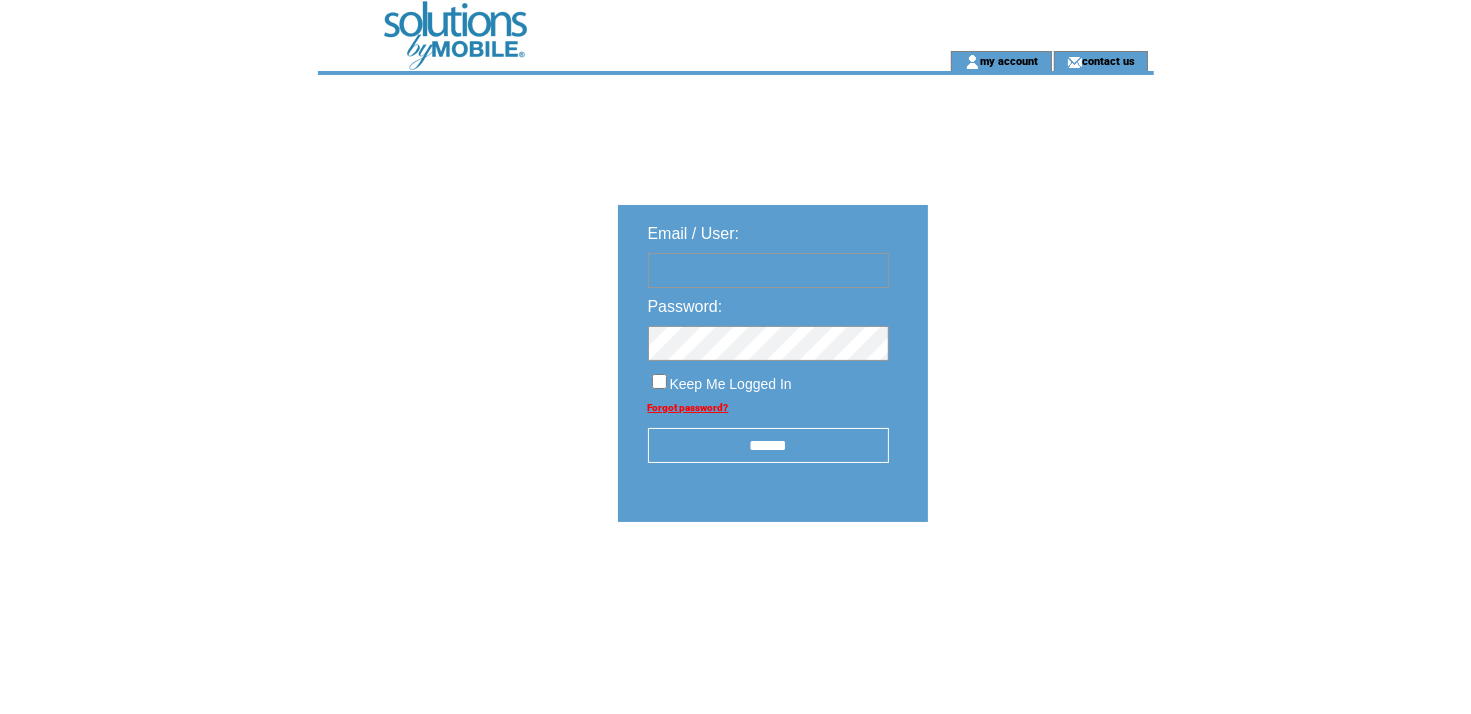 type on "**********" 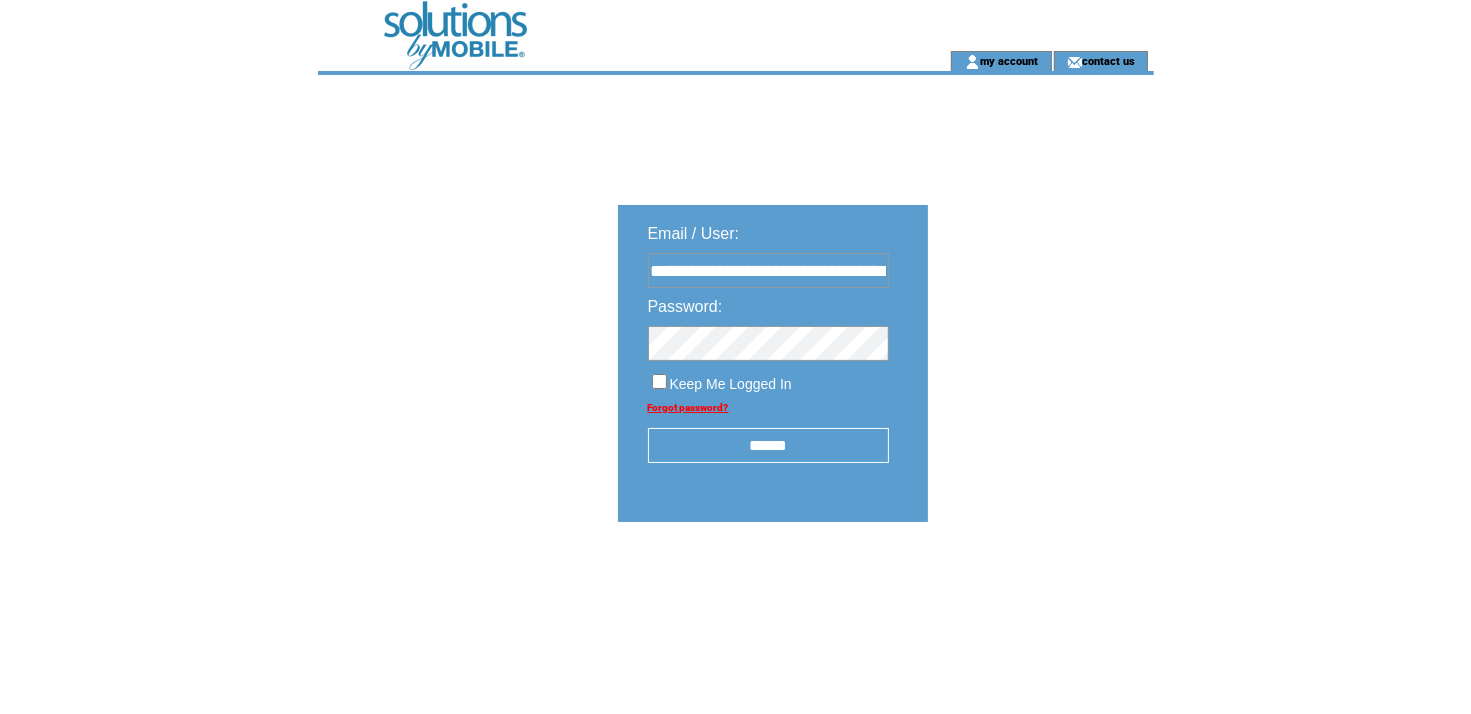 click on "******" at bounding box center [768, 445] 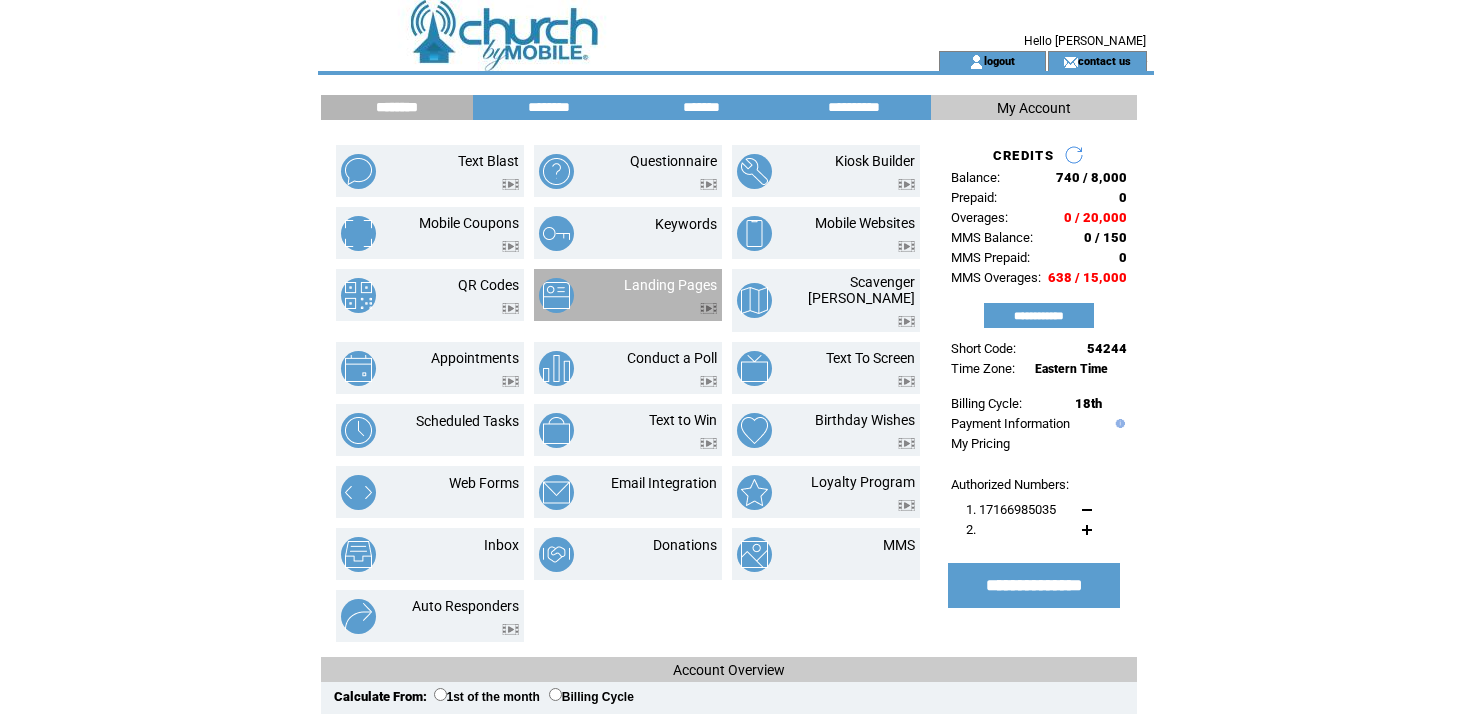scroll, scrollTop: 0, scrollLeft: 0, axis: both 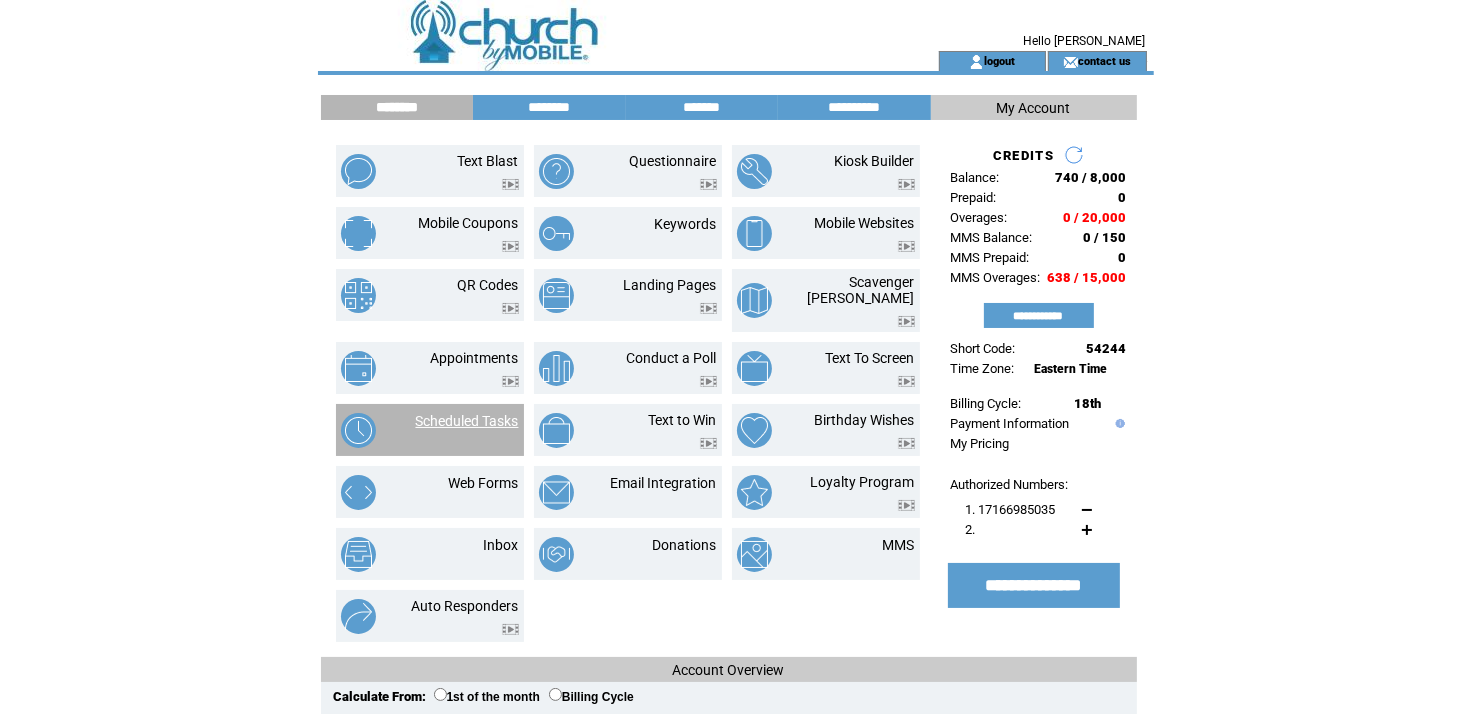 click on "Scheduled Tasks" at bounding box center (467, 421) 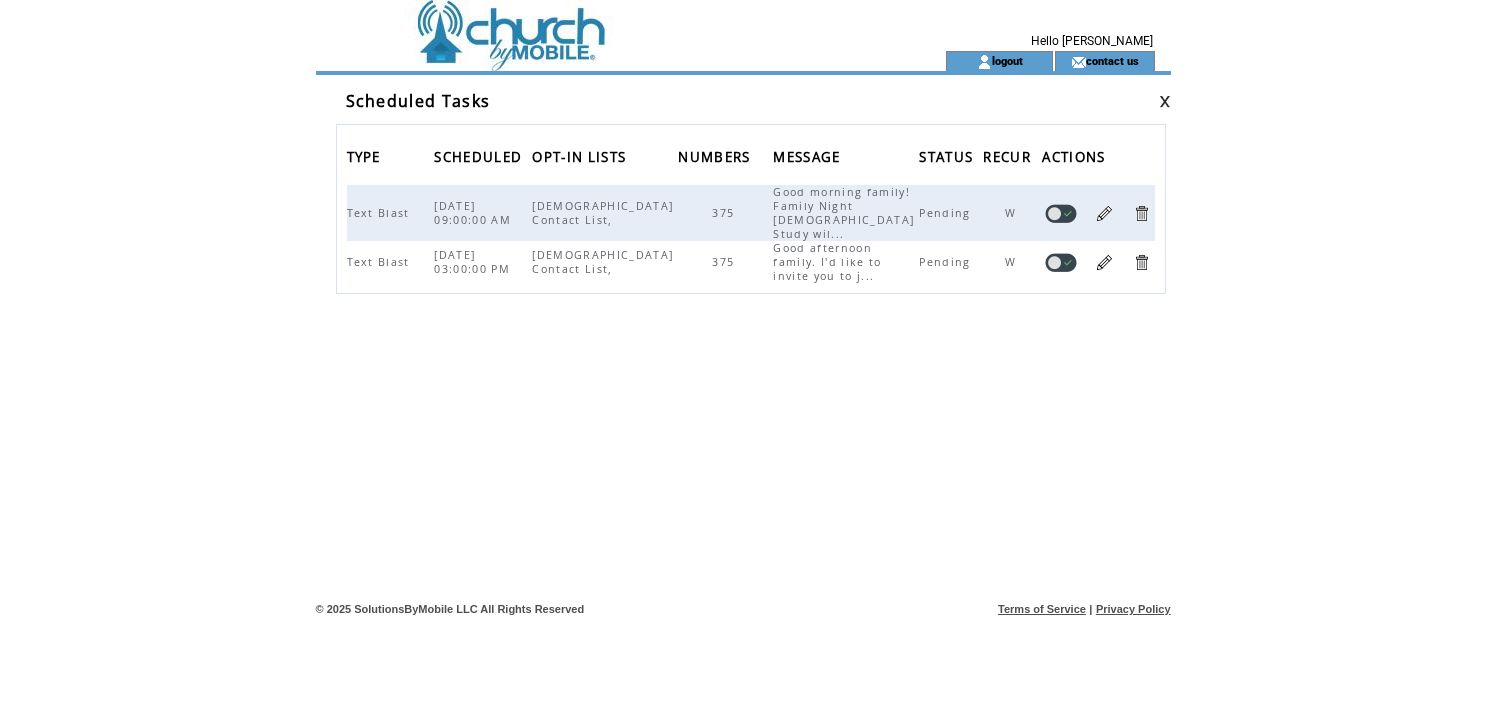 scroll, scrollTop: 0, scrollLeft: 0, axis: both 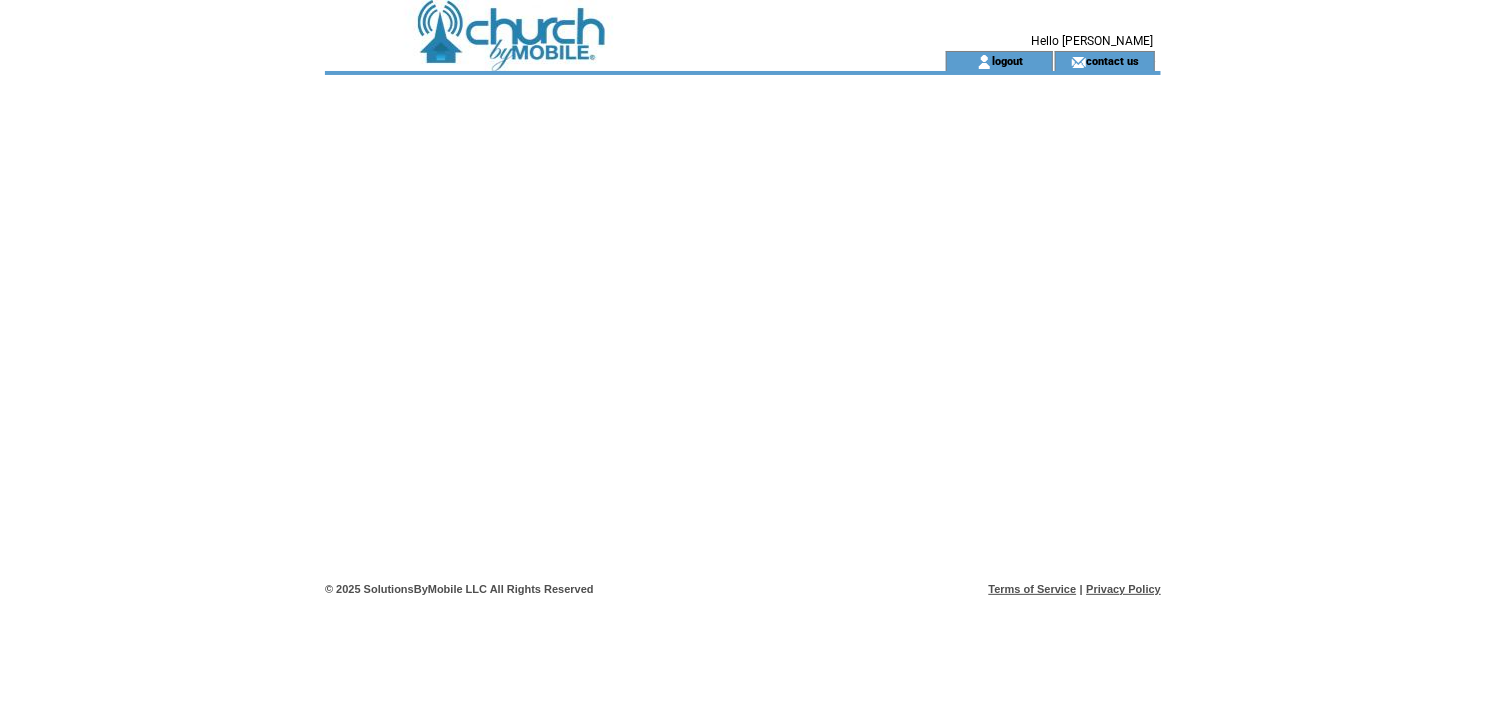 click at bounding box center [599, 25] 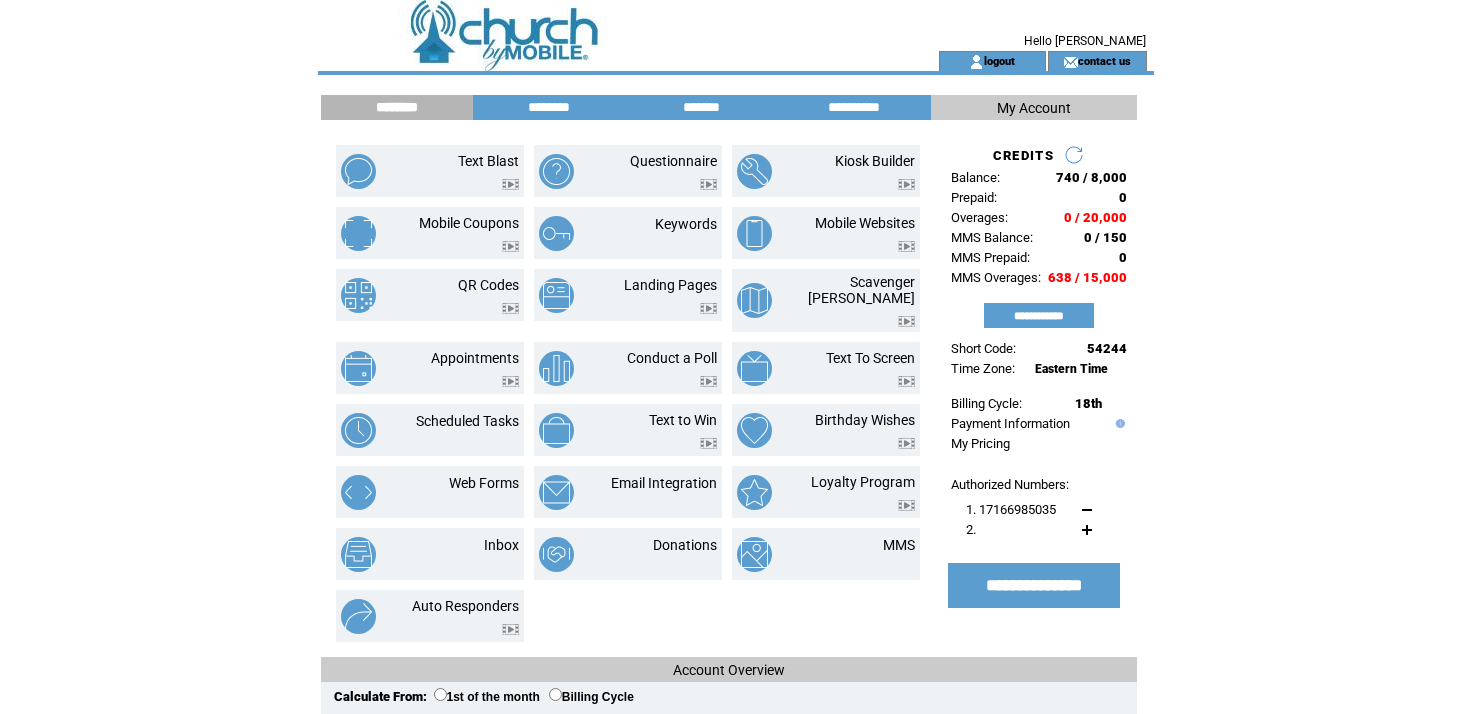 scroll, scrollTop: 0, scrollLeft: 0, axis: both 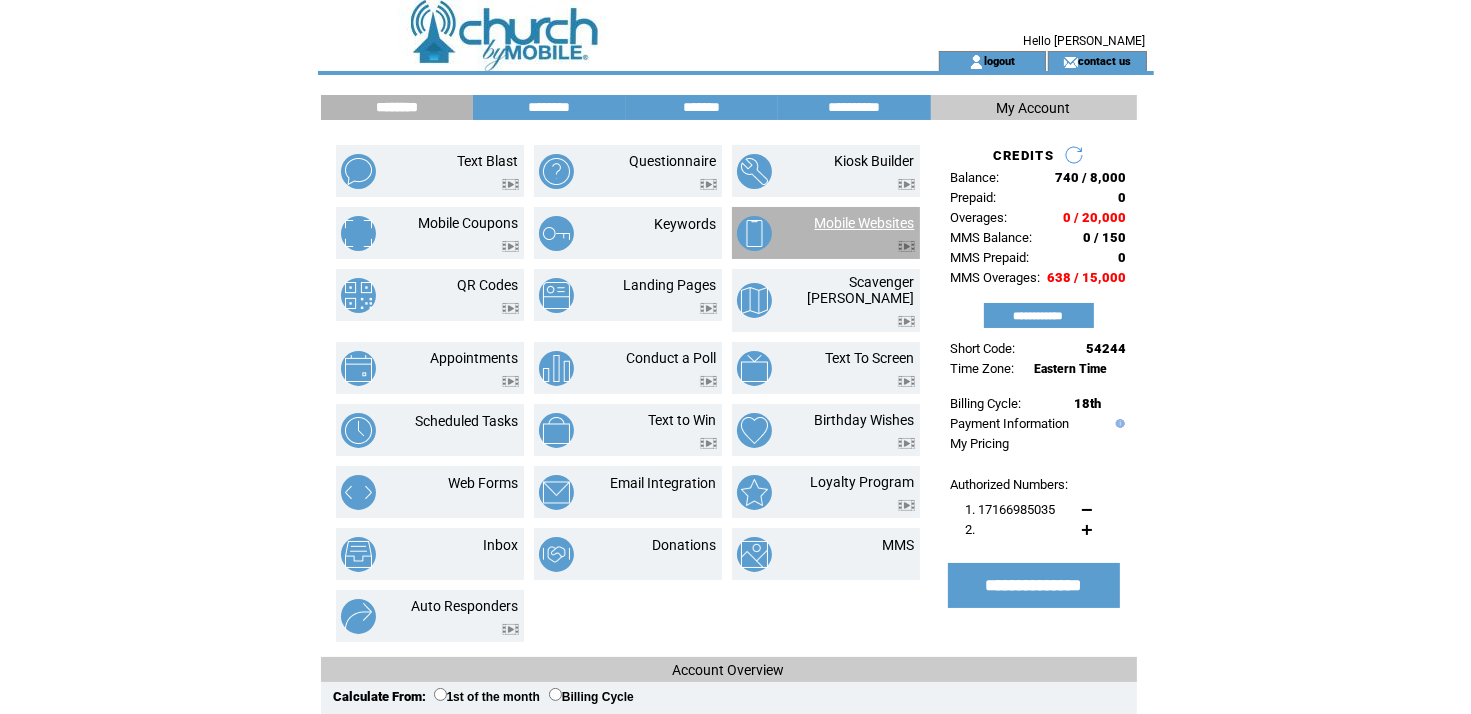 click on "Mobile Websites" at bounding box center (865, 223) 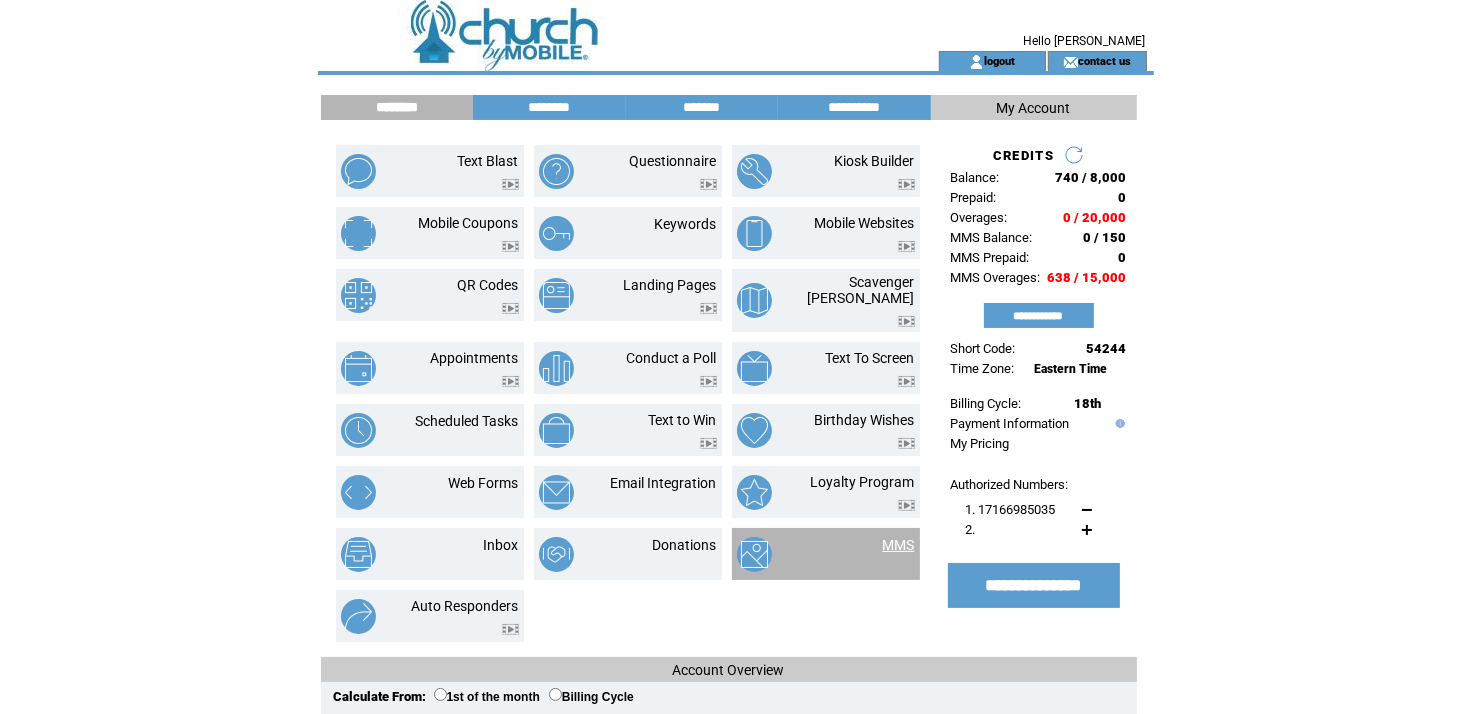 click on "MMS" at bounding box center [899, 545] 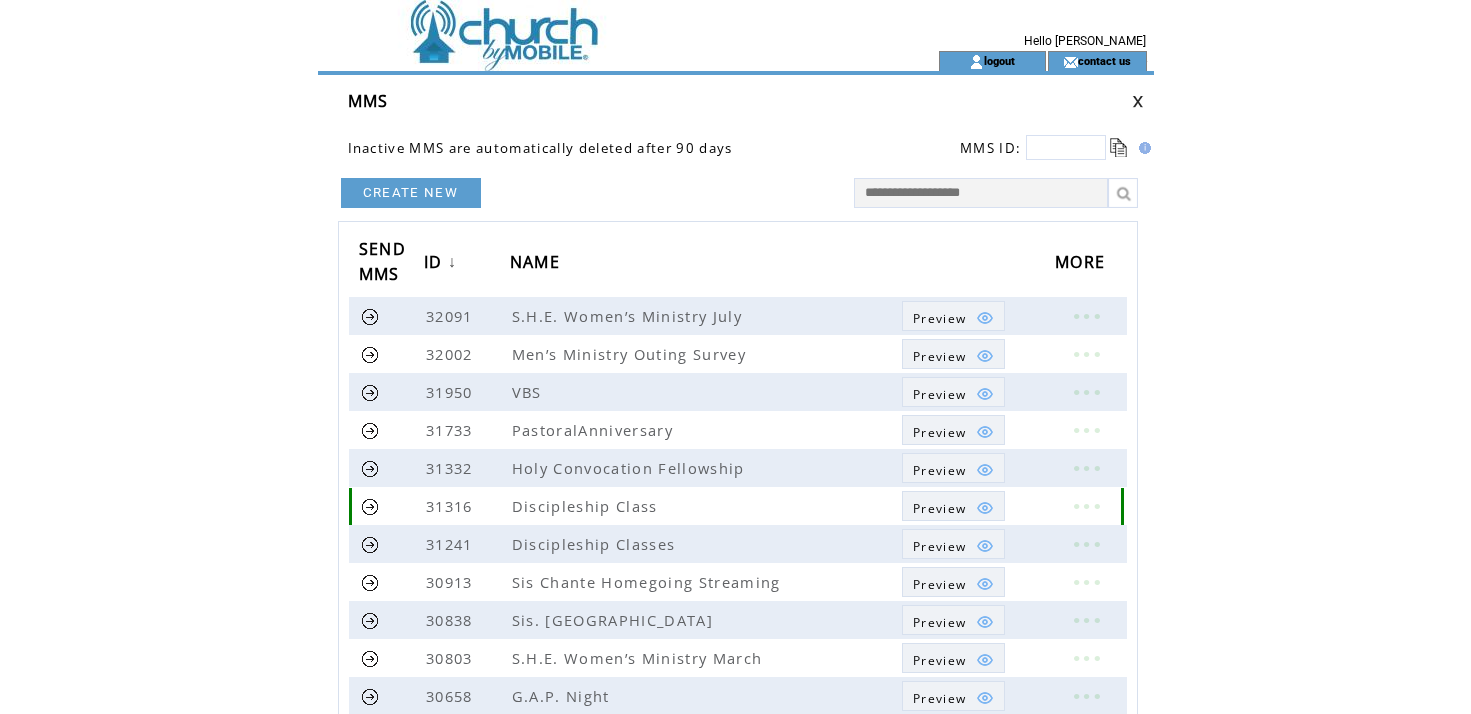 scroll, scrollTop: 0, scrollLeft: 0, axis: both 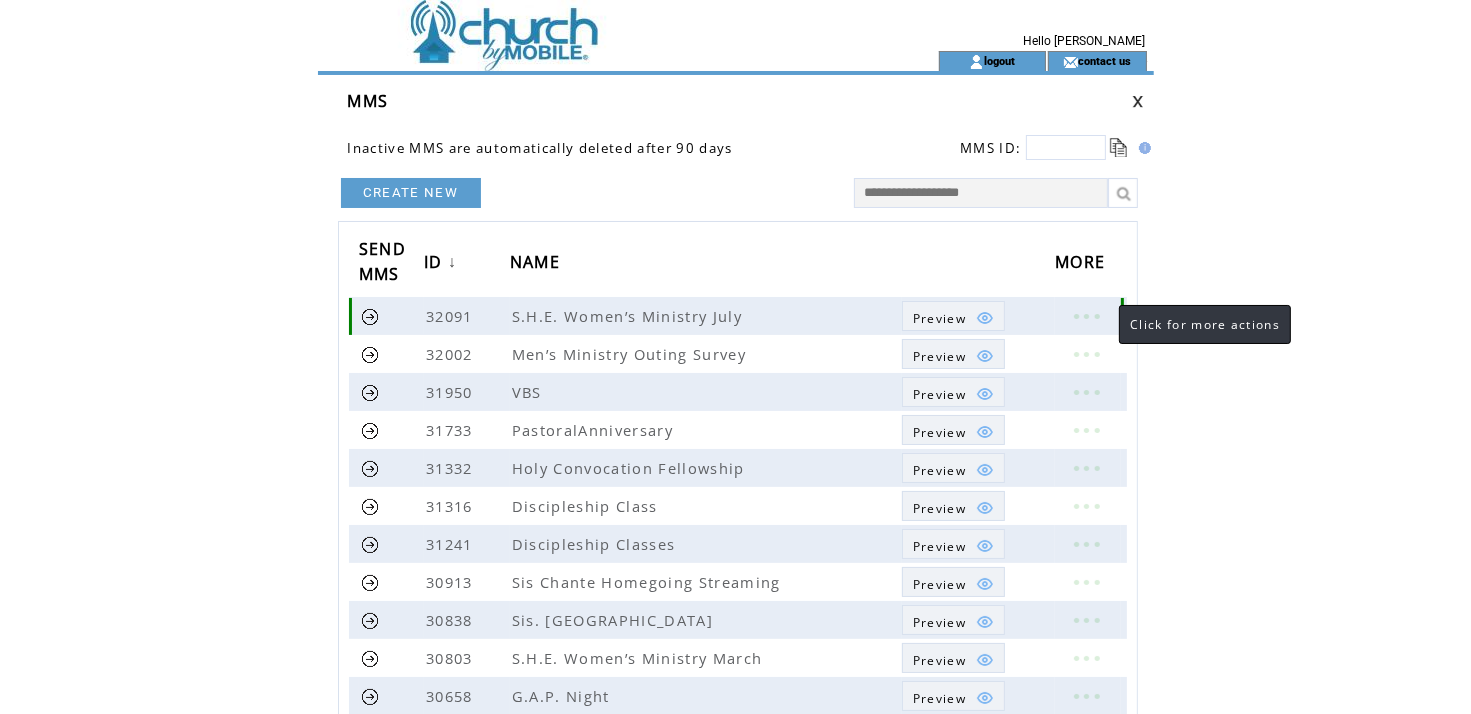 click at bounding box center [1086, 316] 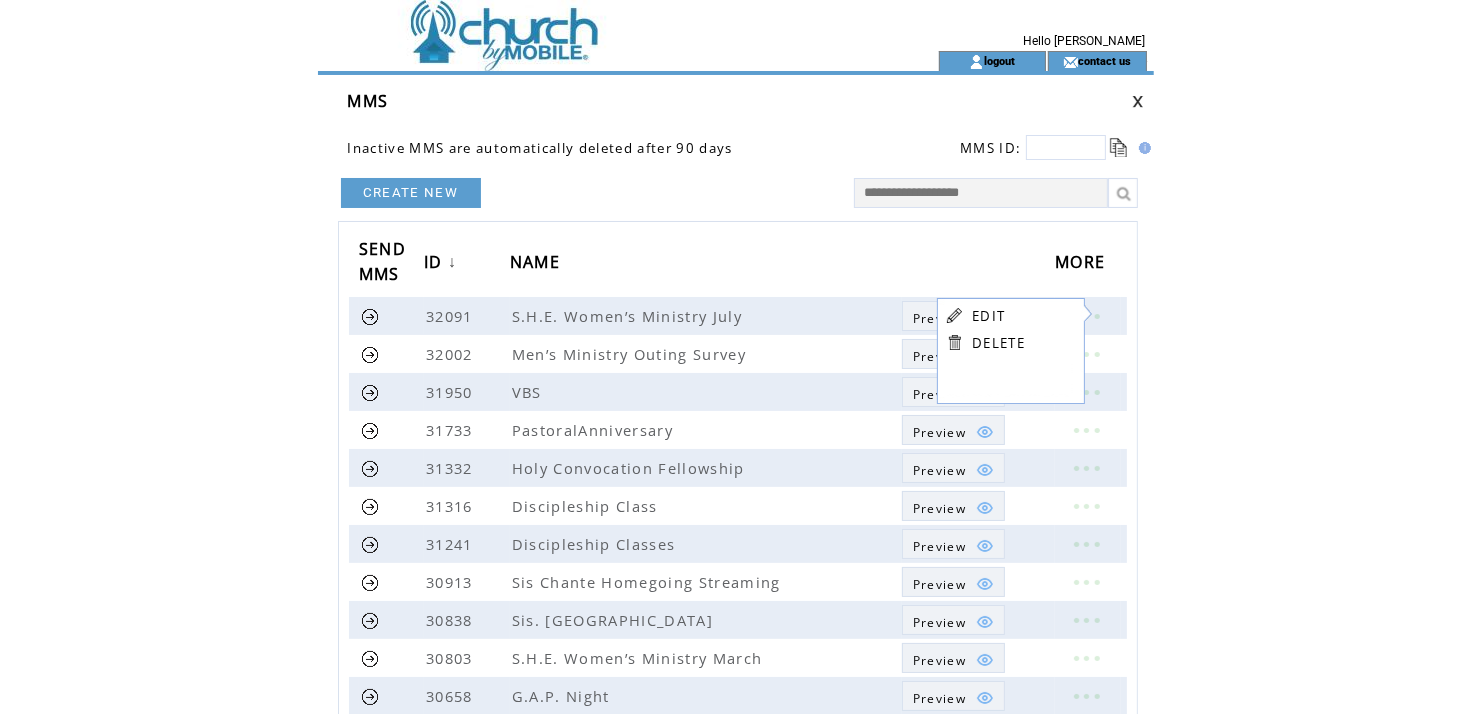 click on "EDIT" at bounding box center (988, 316) 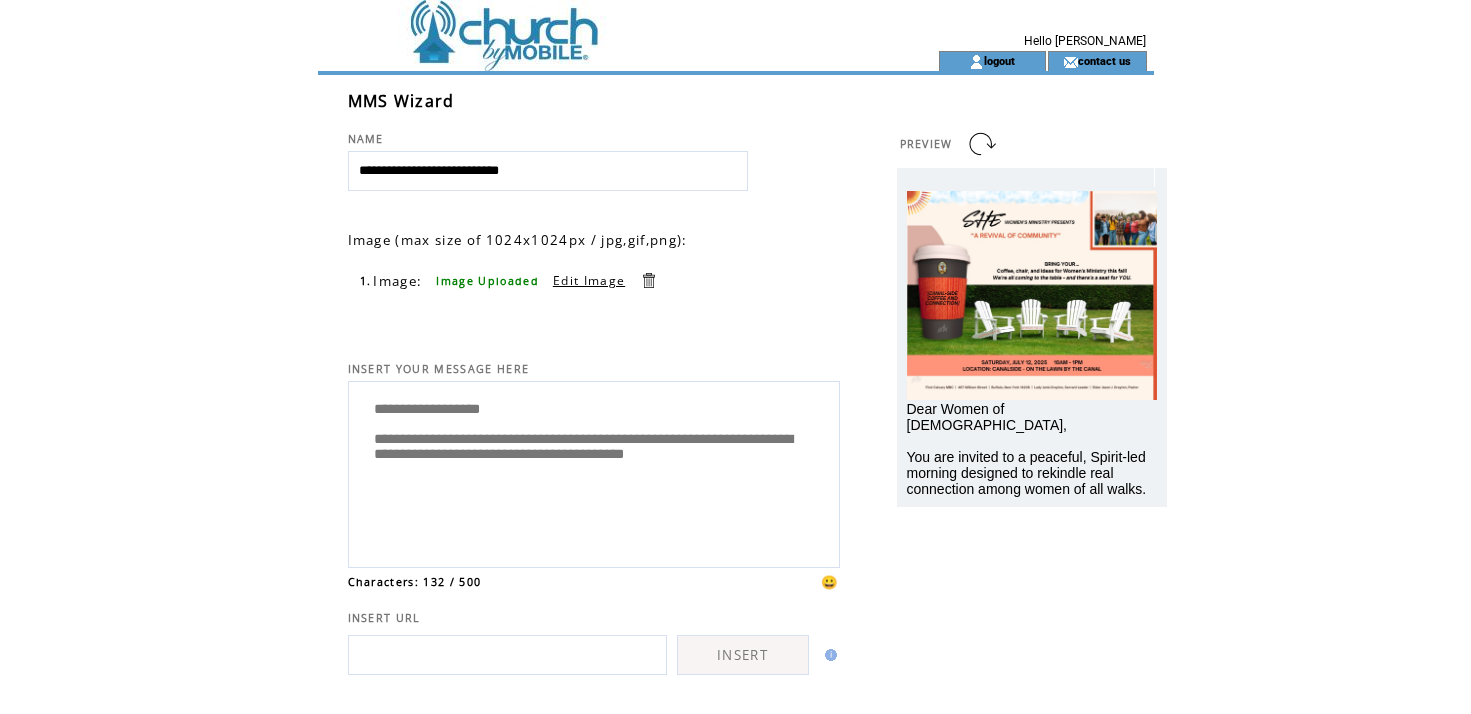 scroll, scrollTop: 0, scrollLeft: 0, axis: both 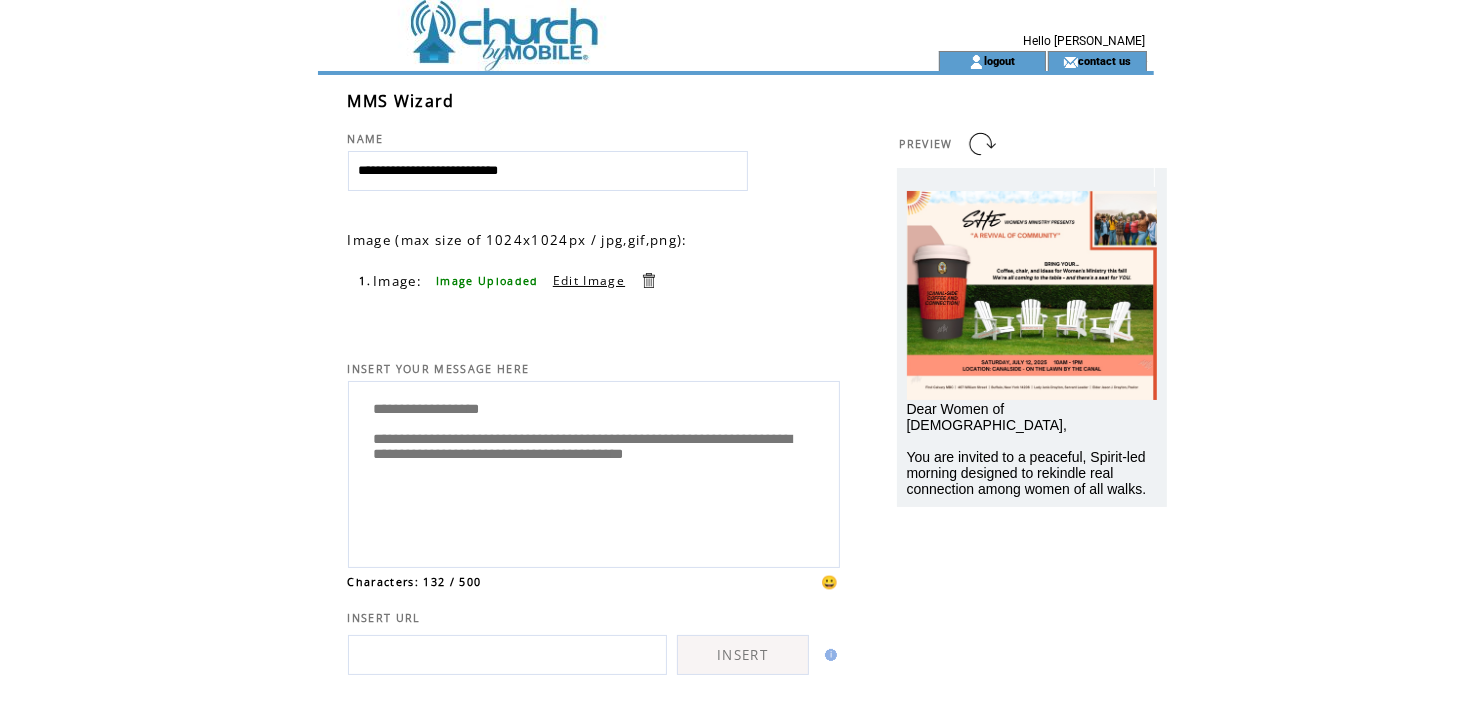 click on "**********" at bounding box center (594, 472) 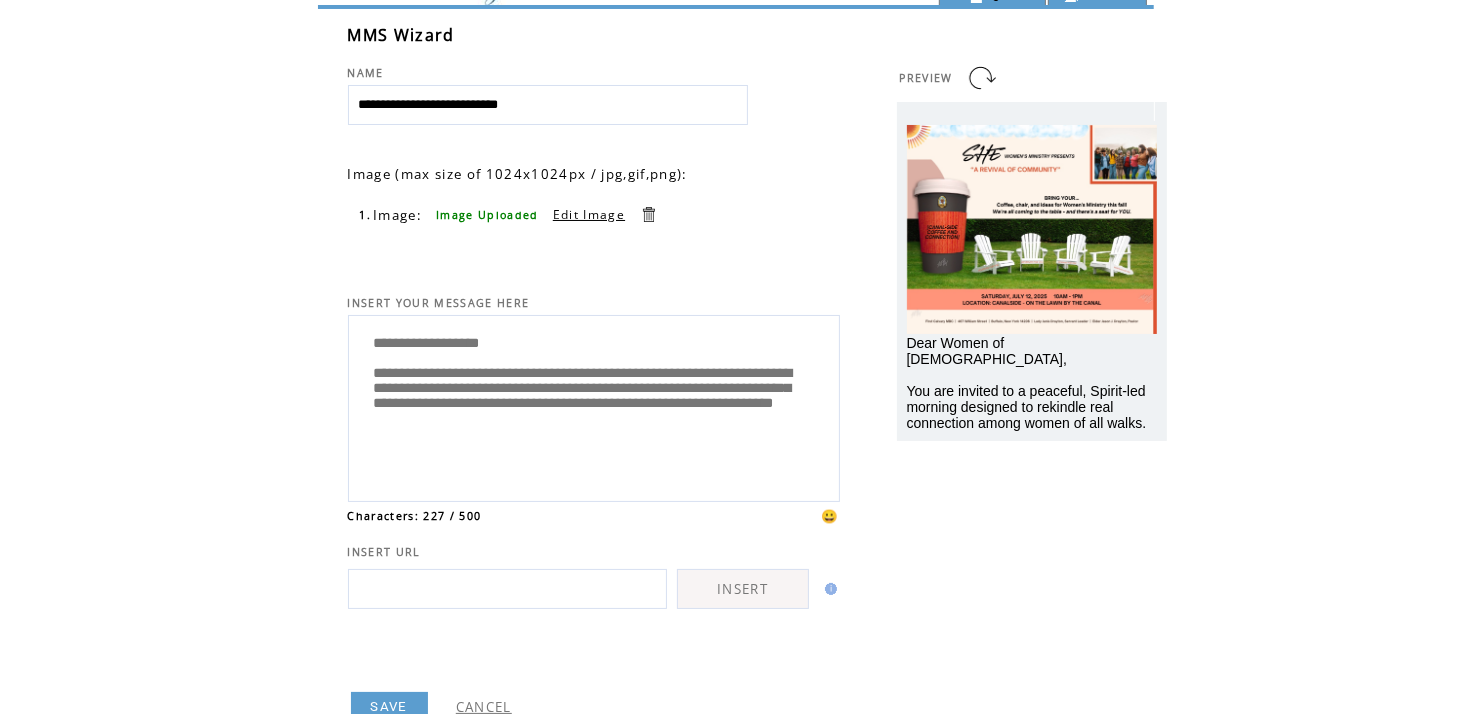 scroll, scrollTop: 100, scrollLeft: 0, axis: vertical 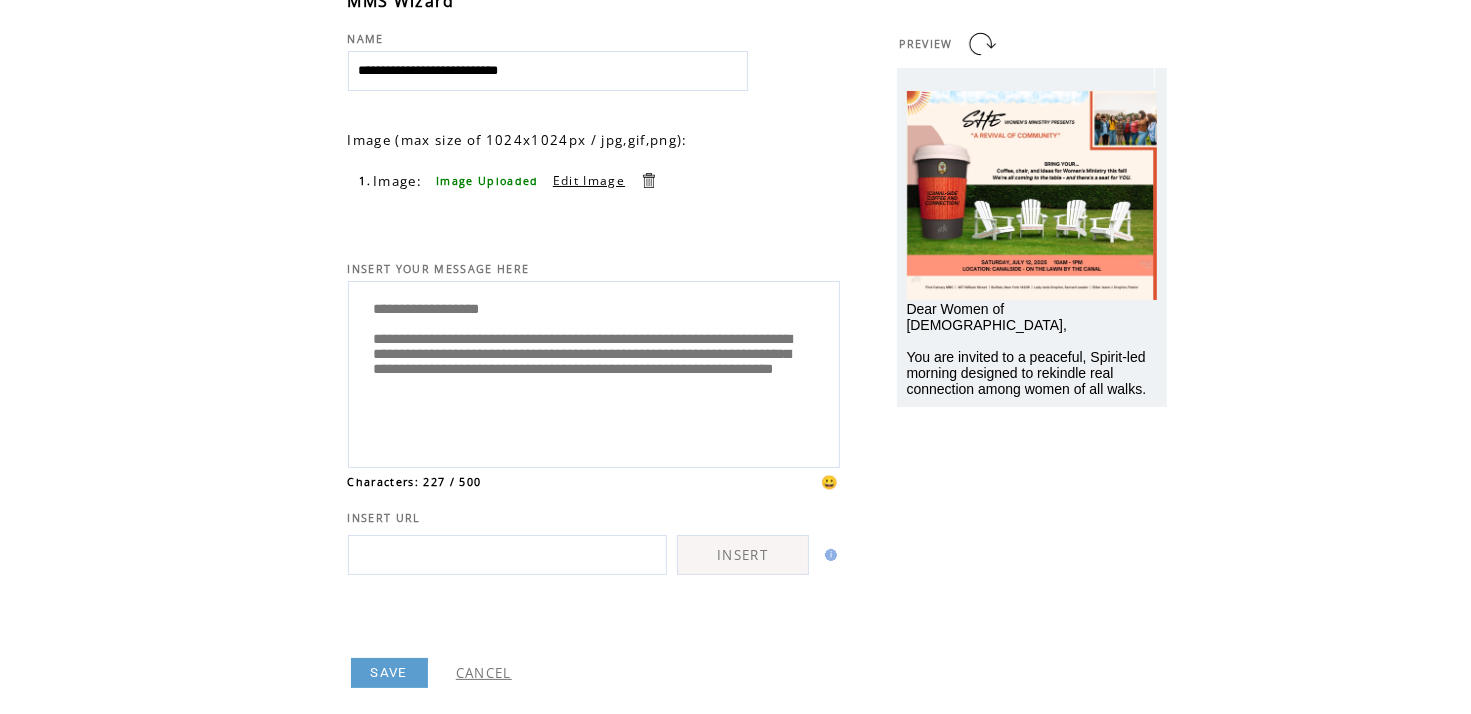 type on "**********" 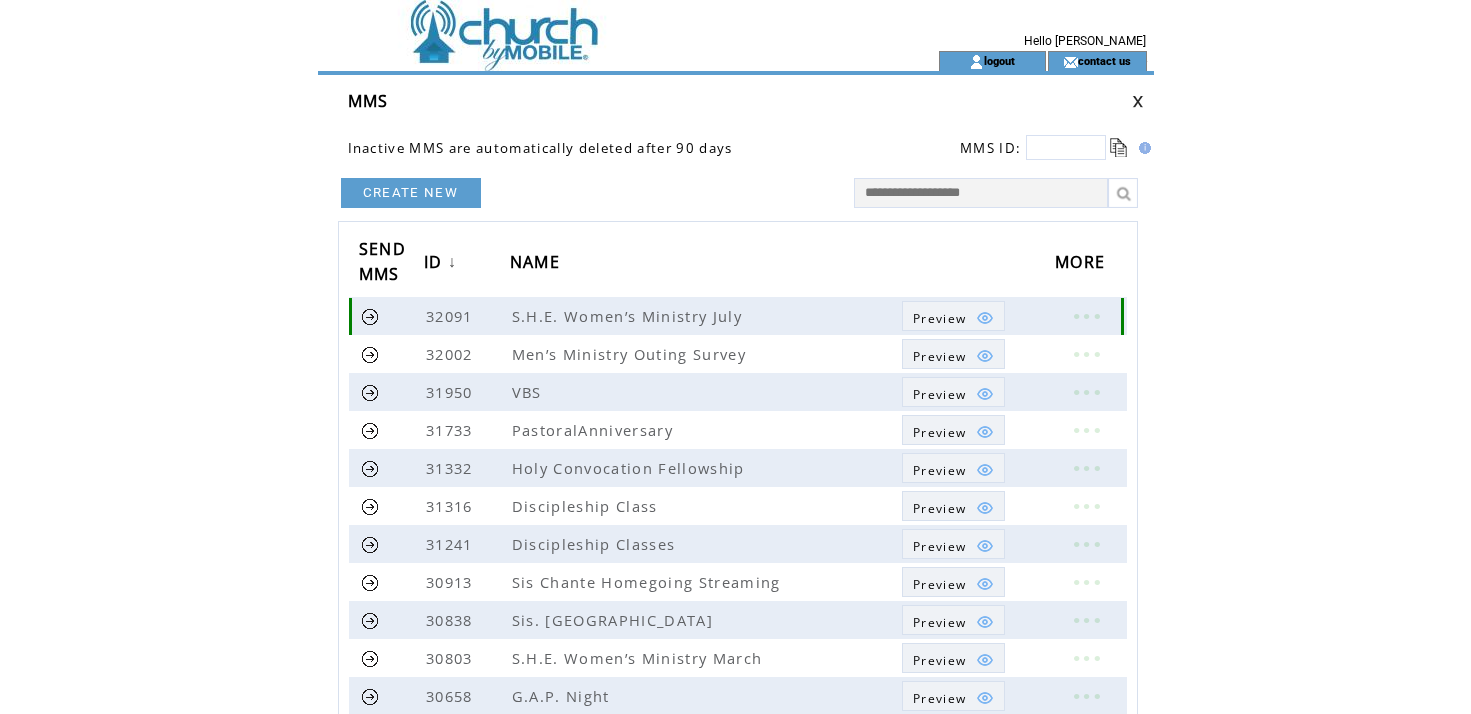 scroll, scrollTop: 0, scrollLeft: 0, axis: both 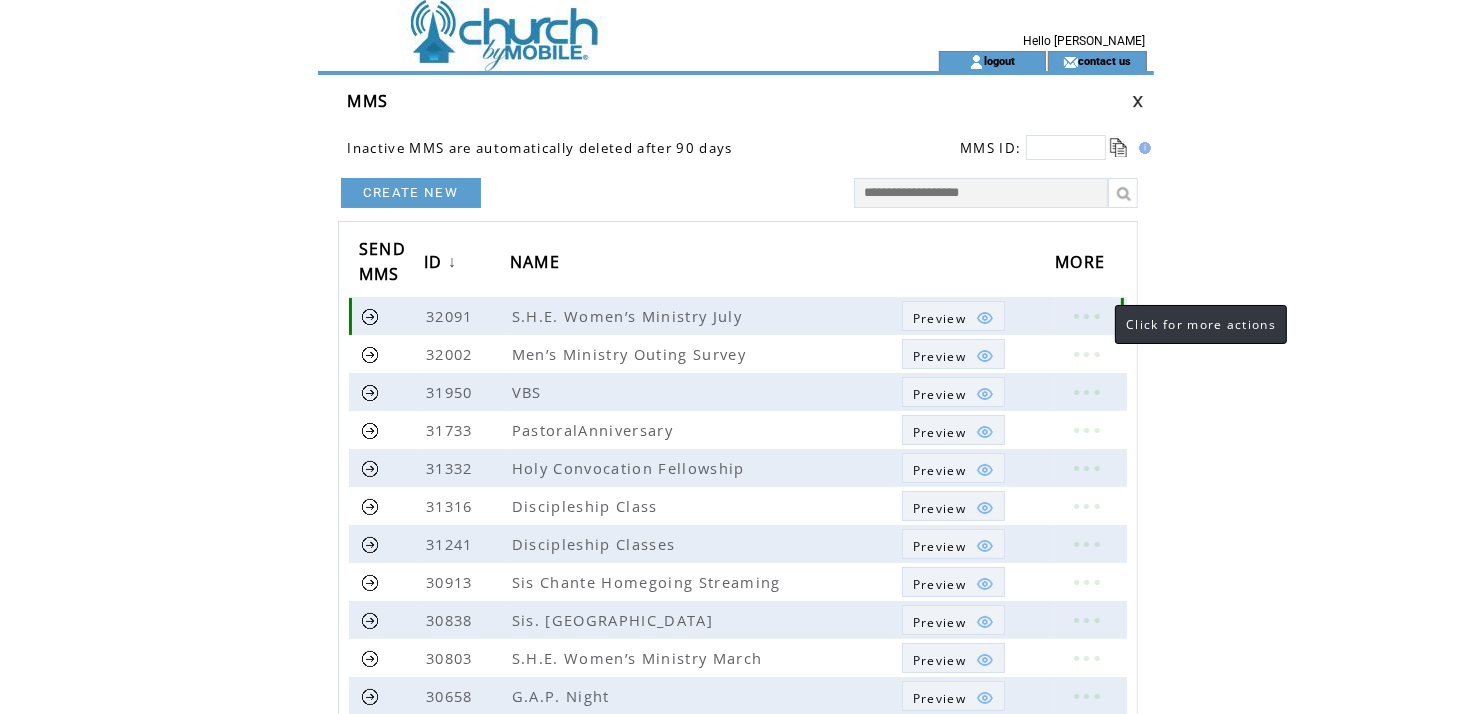 click at bounding box center (1086, 316) 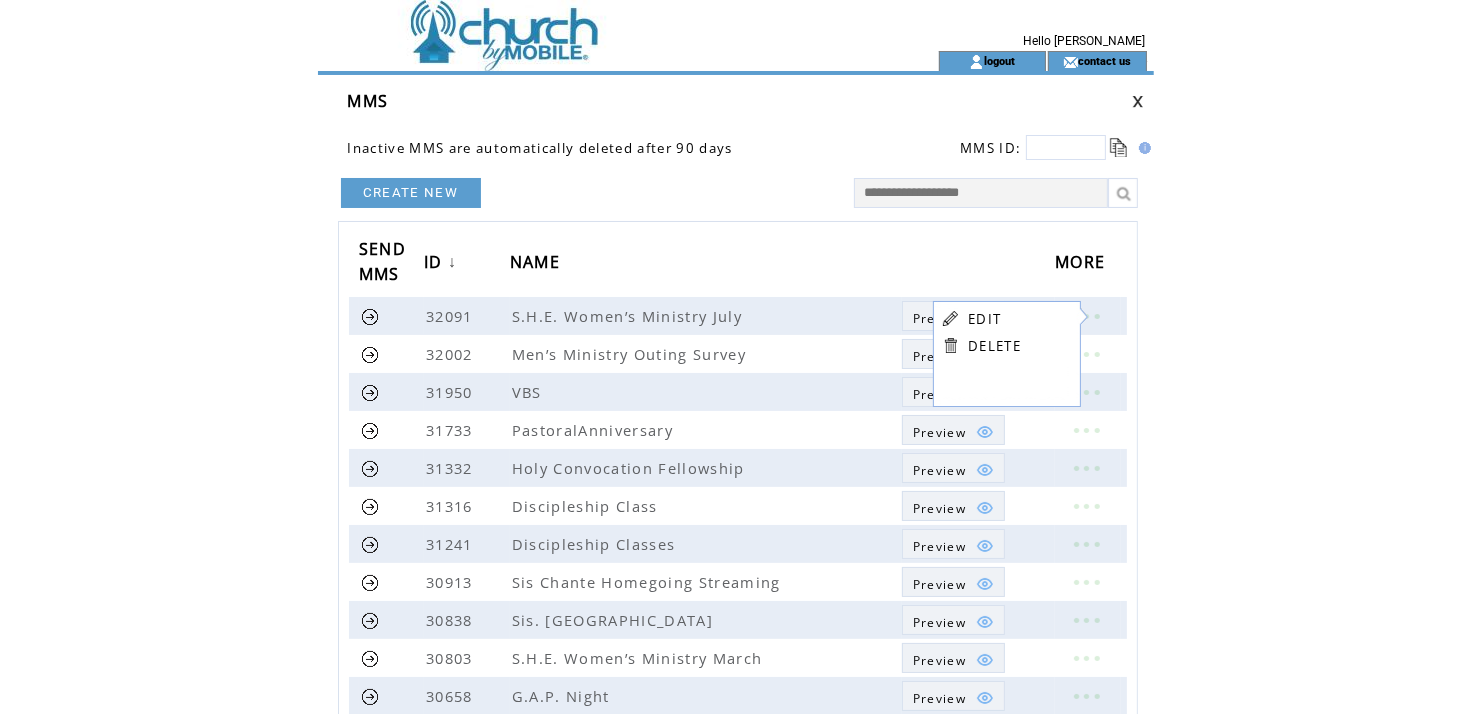 click on "EDIT" at bounding box center (984, 319) 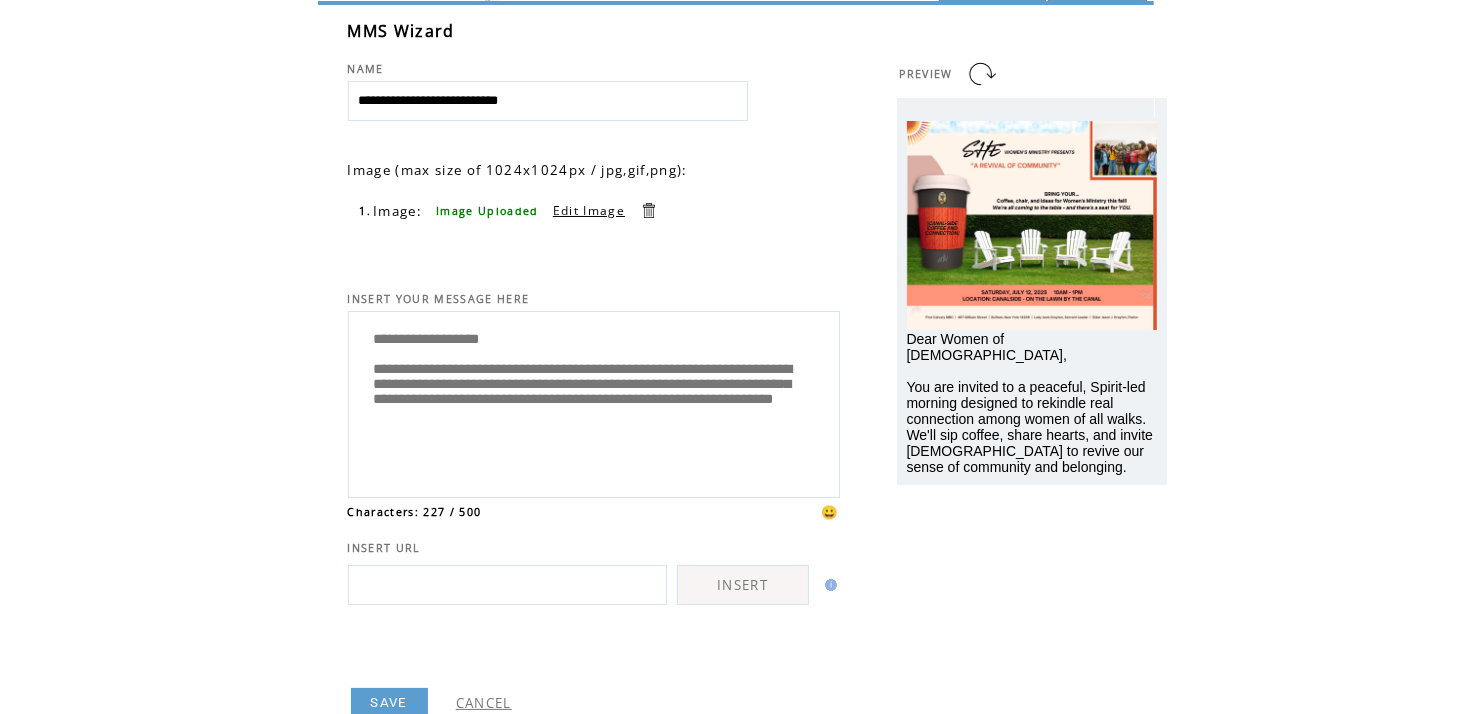 scroll, scrollTop: 136, scrollLeft: 0, axis: vertical 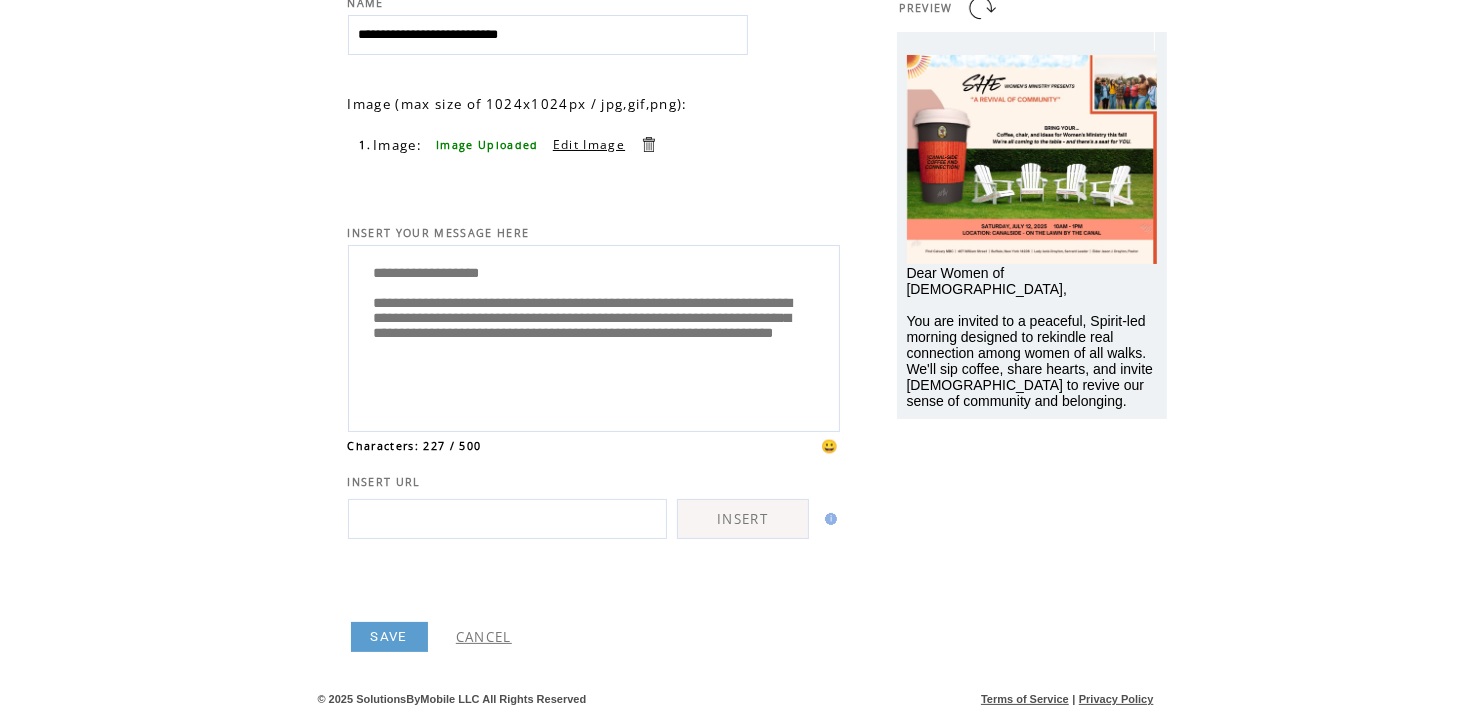 click on "**********" at bounding box center [594, 336] 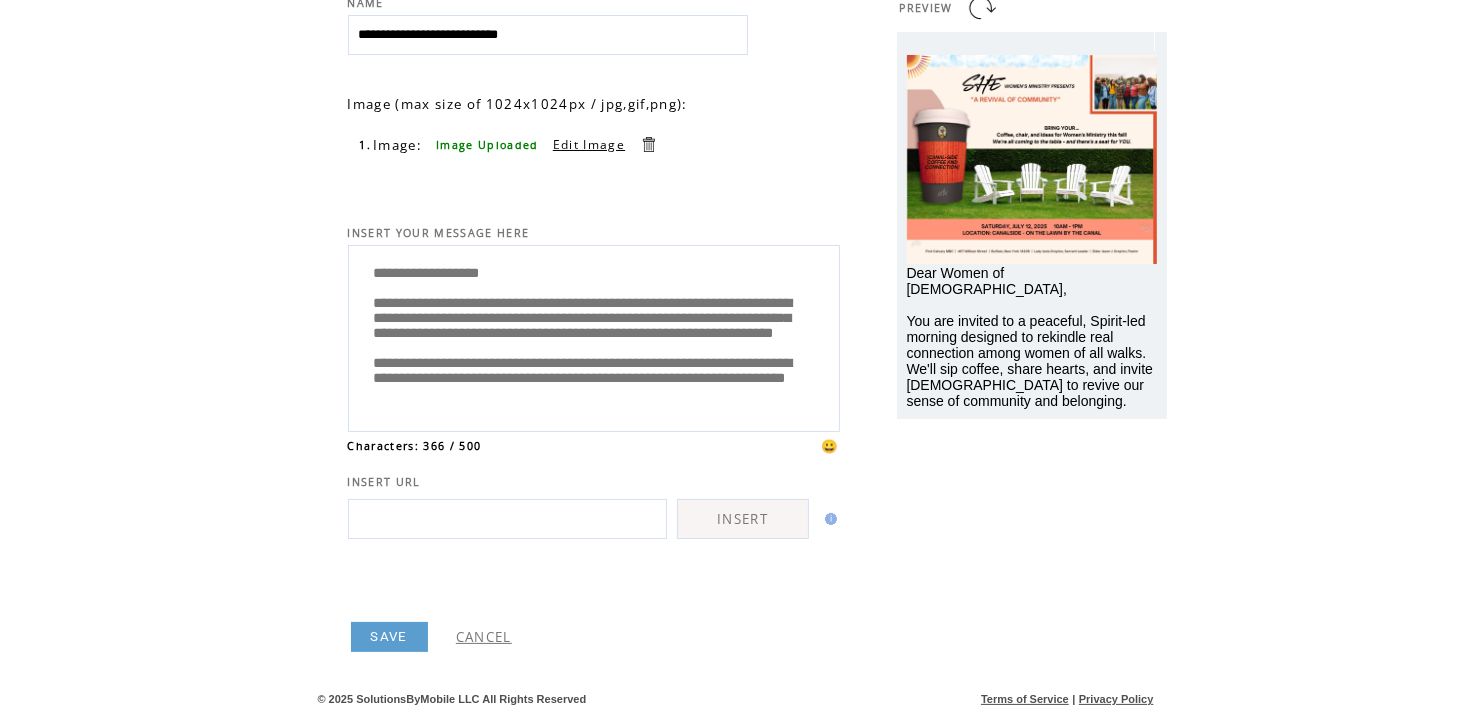 scroll, scrollTop: 105, scrollLeft: 0, axis: vertical 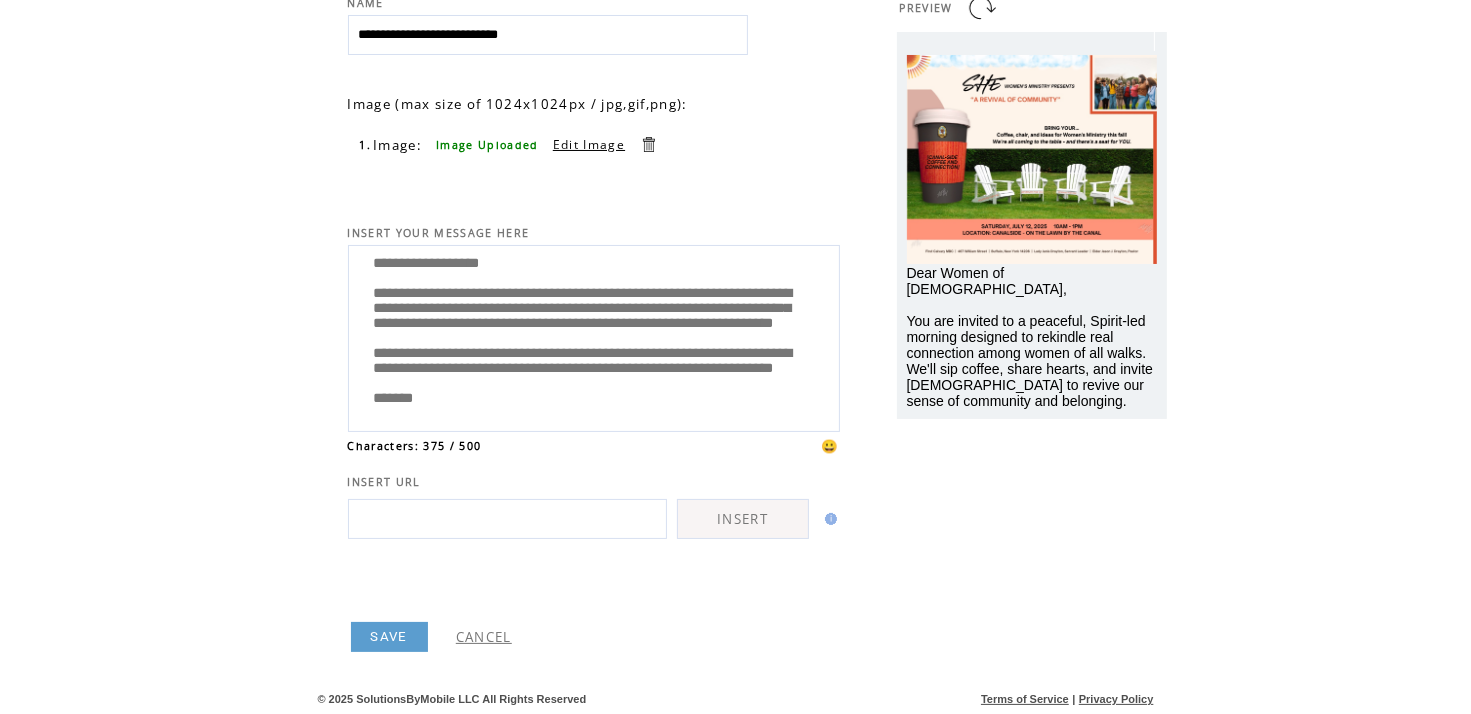 type on "**********" 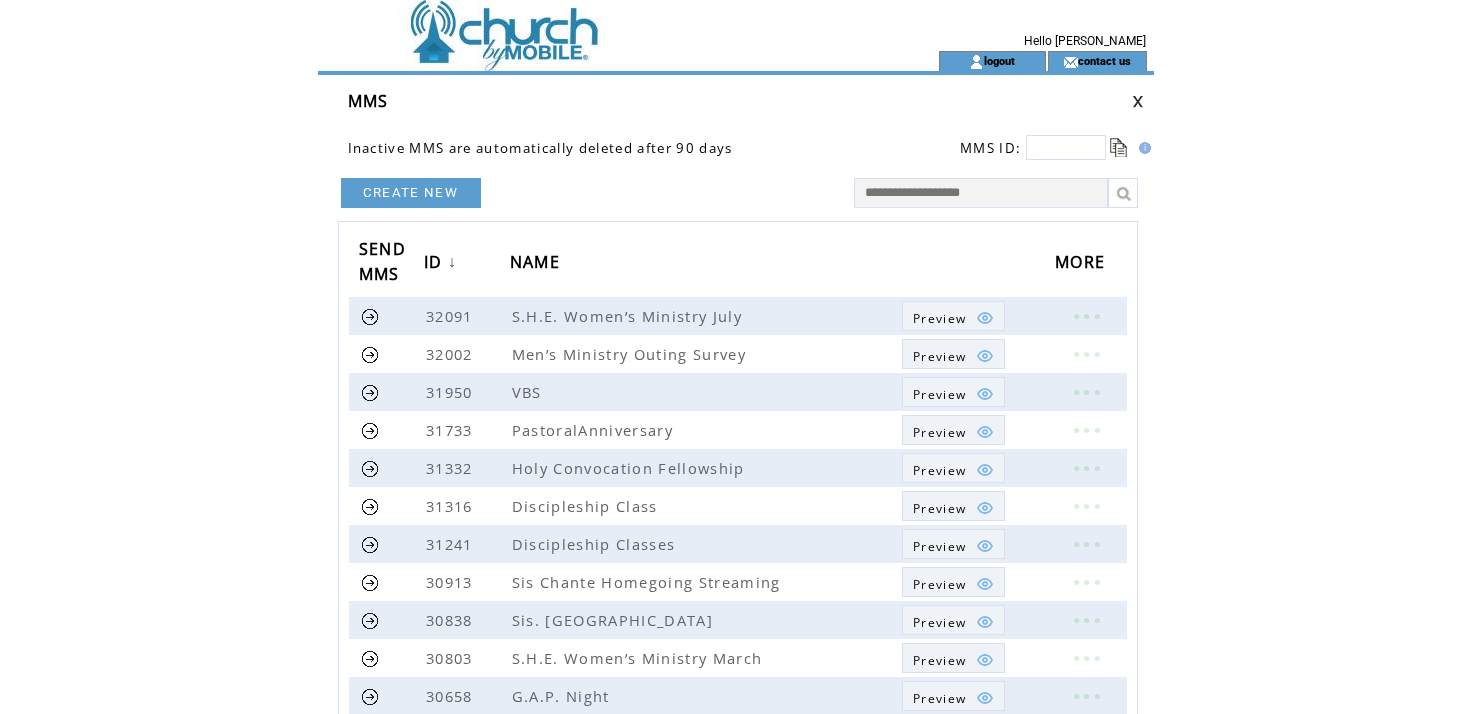 scroll, scrollTop: 0, scrollLeft: 0, axis: both 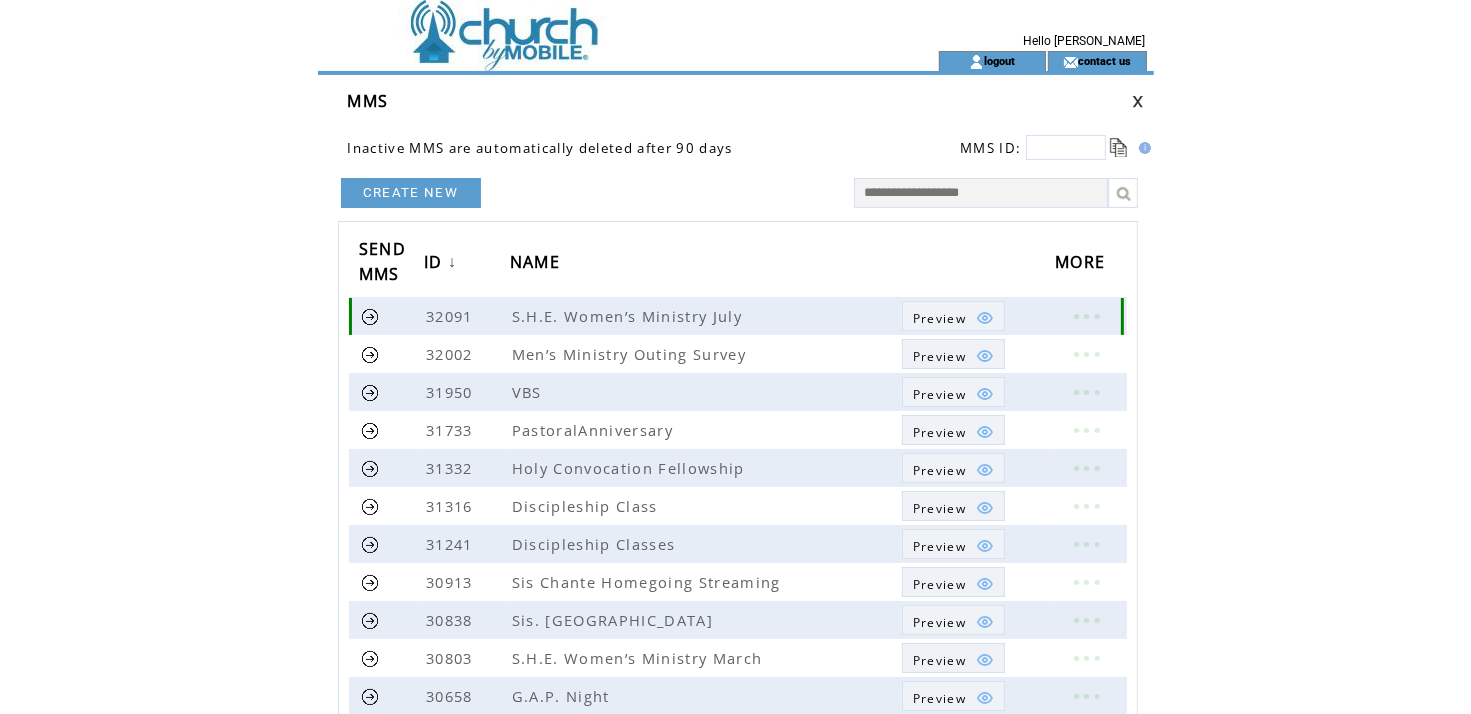 click on "Preview" at bounding box center (939, 318) 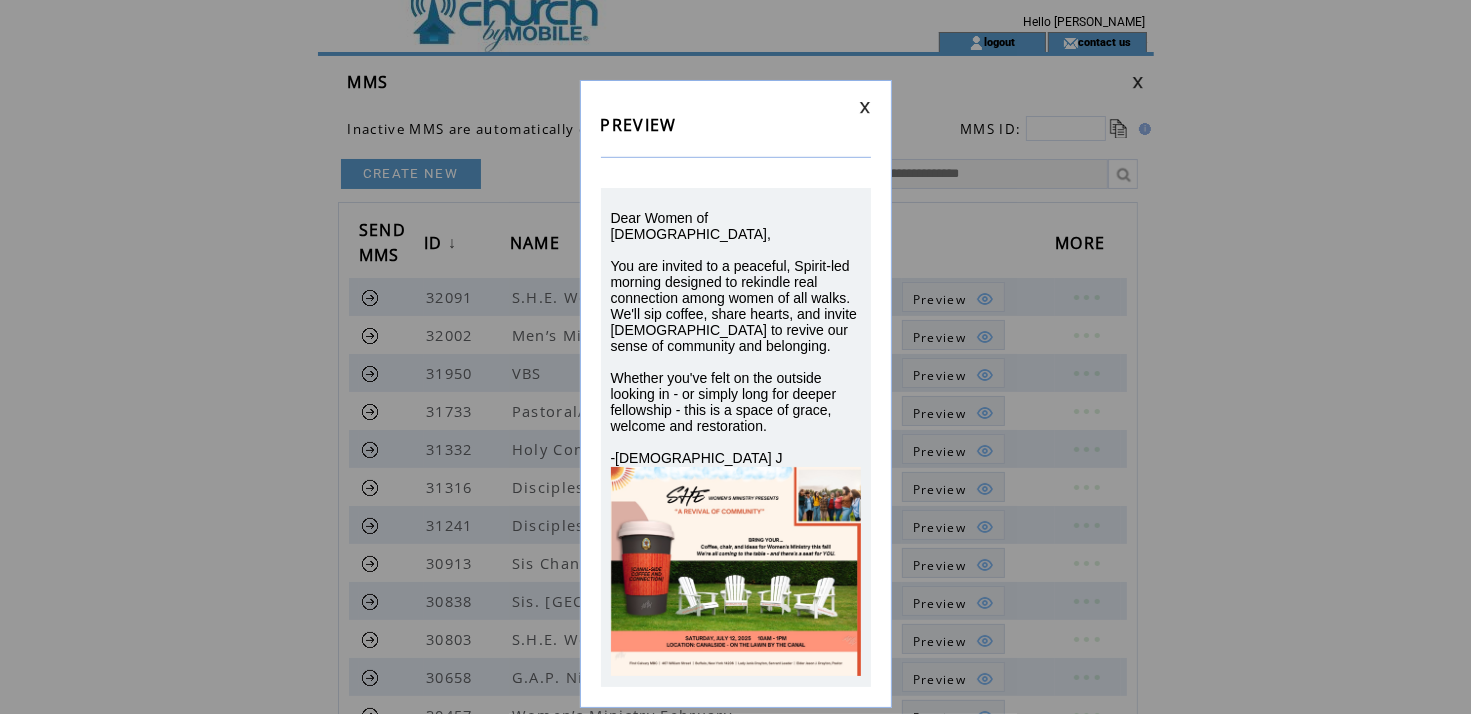 scroll, scrollTop: 0, scrollLeft: 0, axis: both 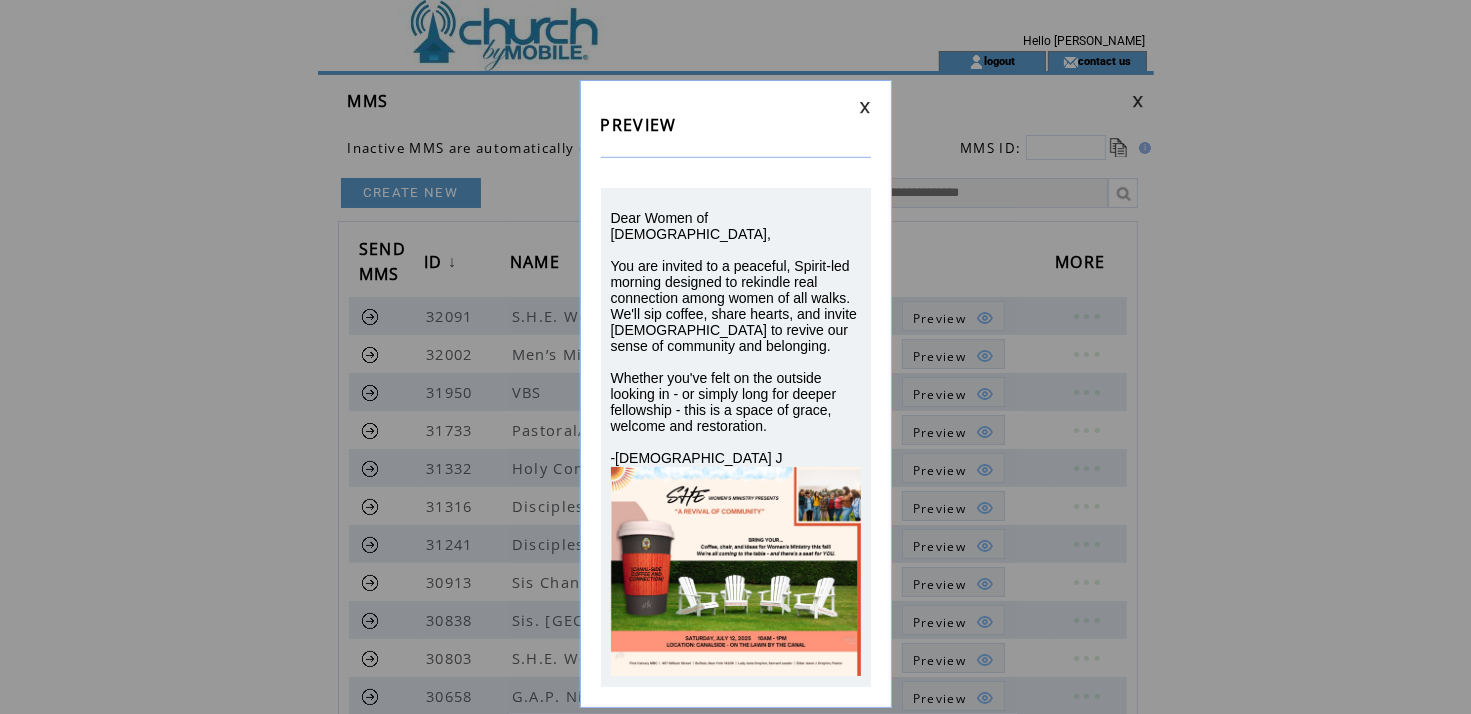 click at bounding box center (865, 107) 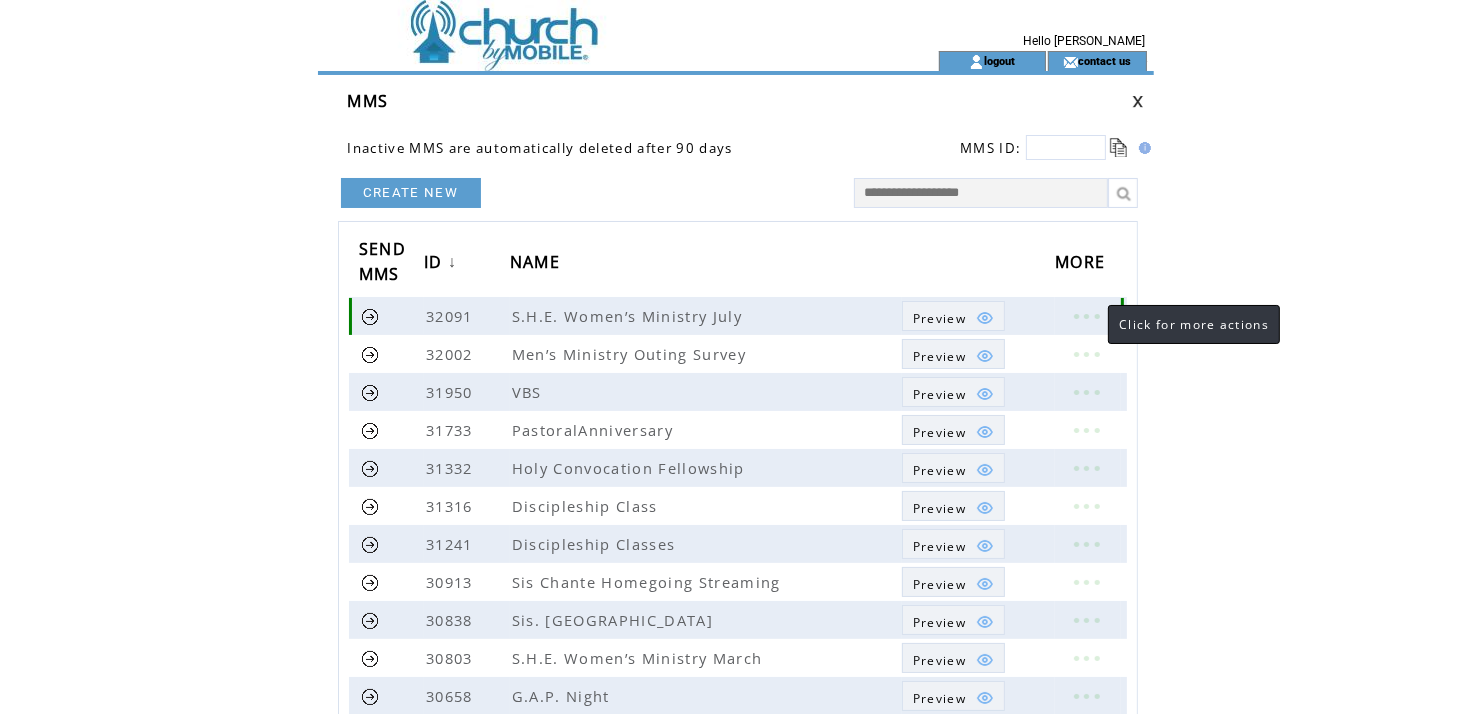 click at bounding box center [1086, 316] 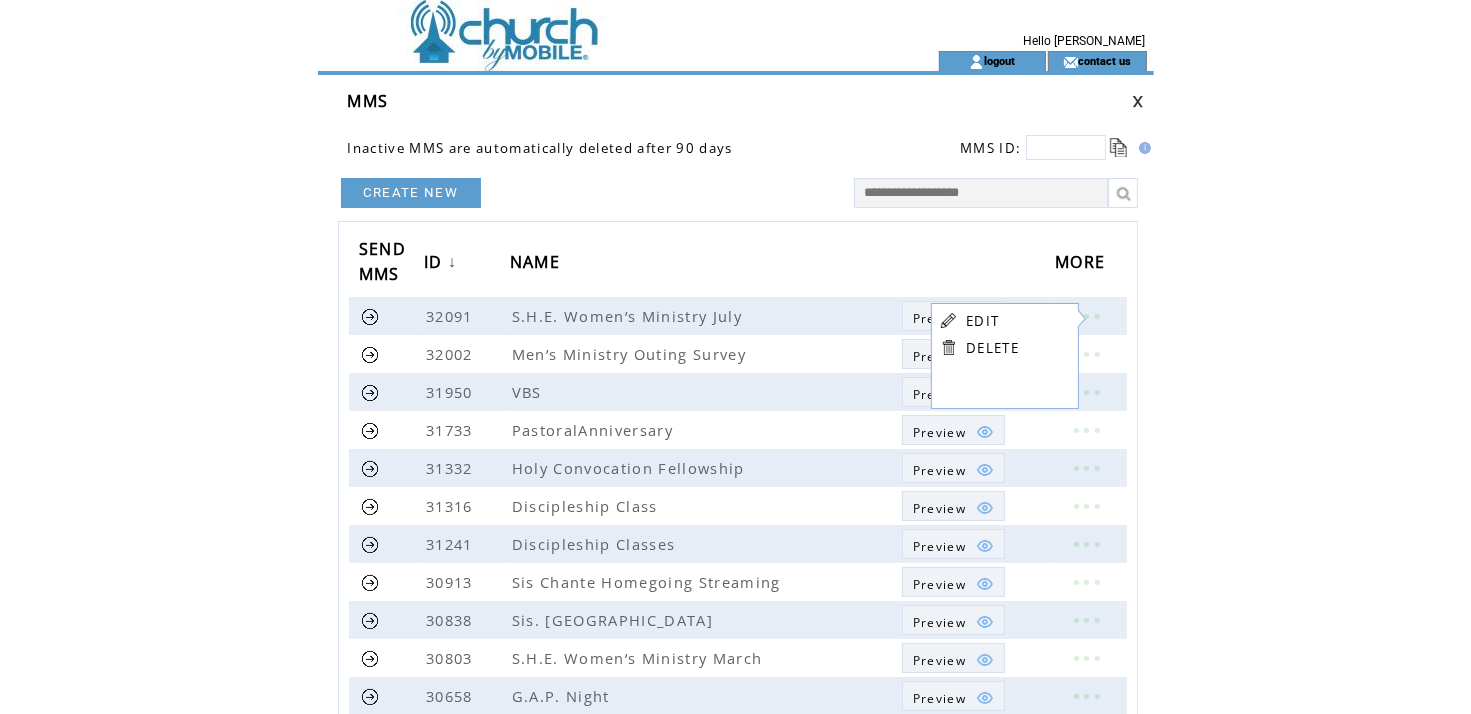 click on "**********" 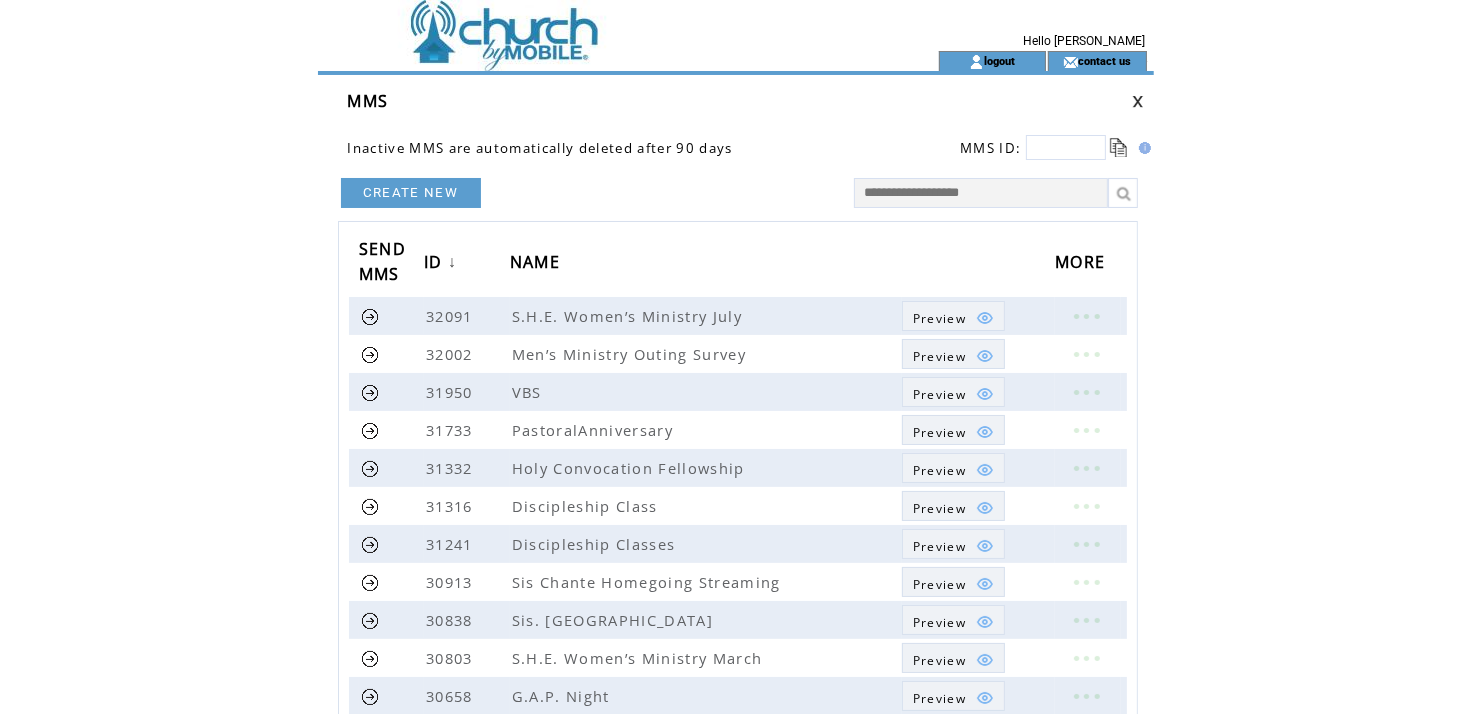 click at bounding box center (592, 25) 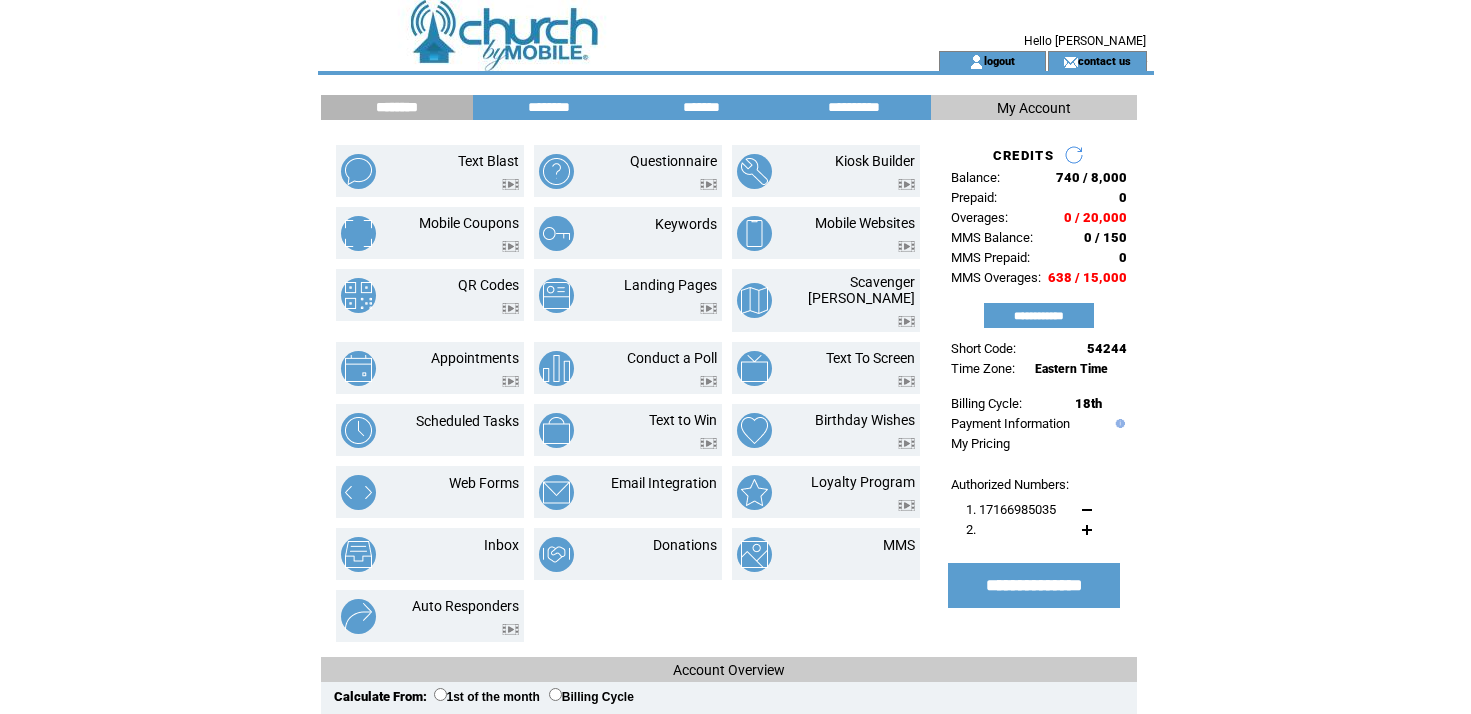 scroll, scrollTop: 0, scrollLeft: 0, axis: both 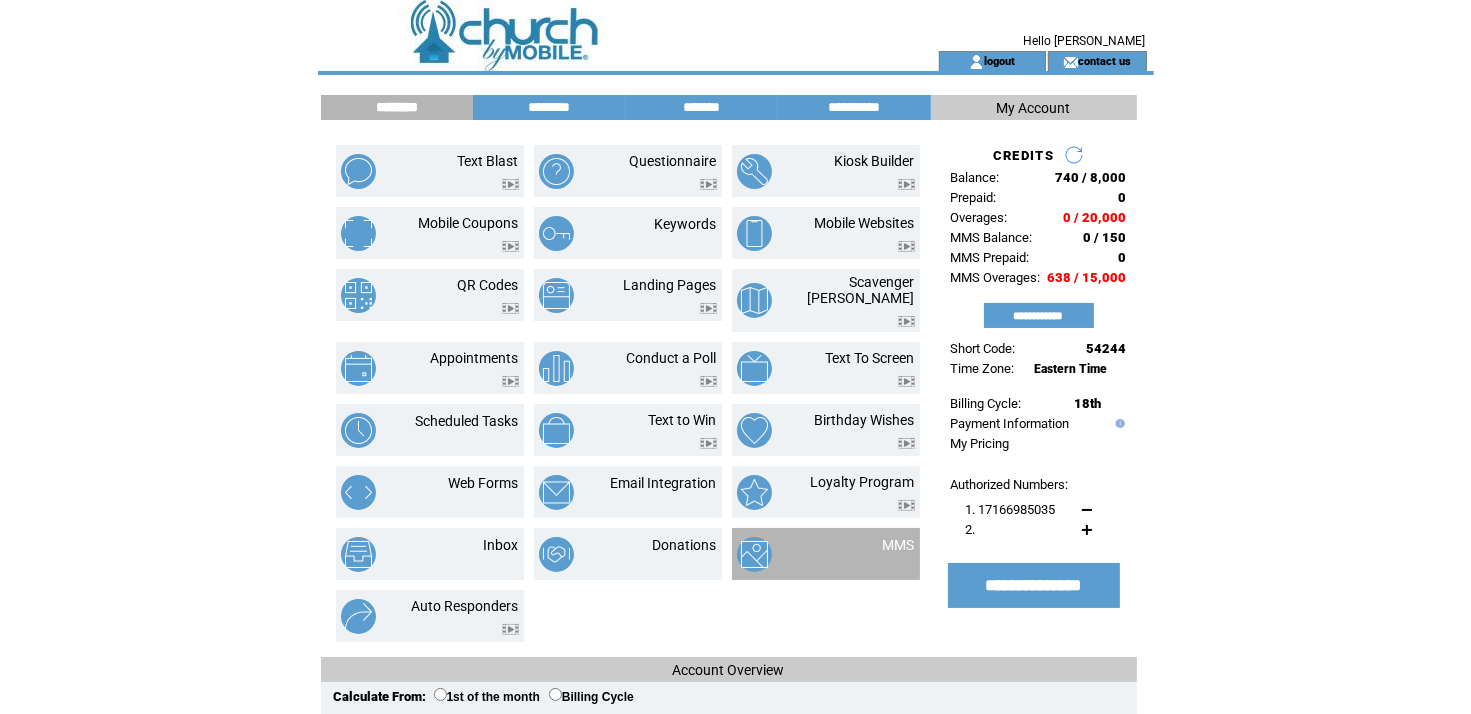 click at bounding box center [786, 554] 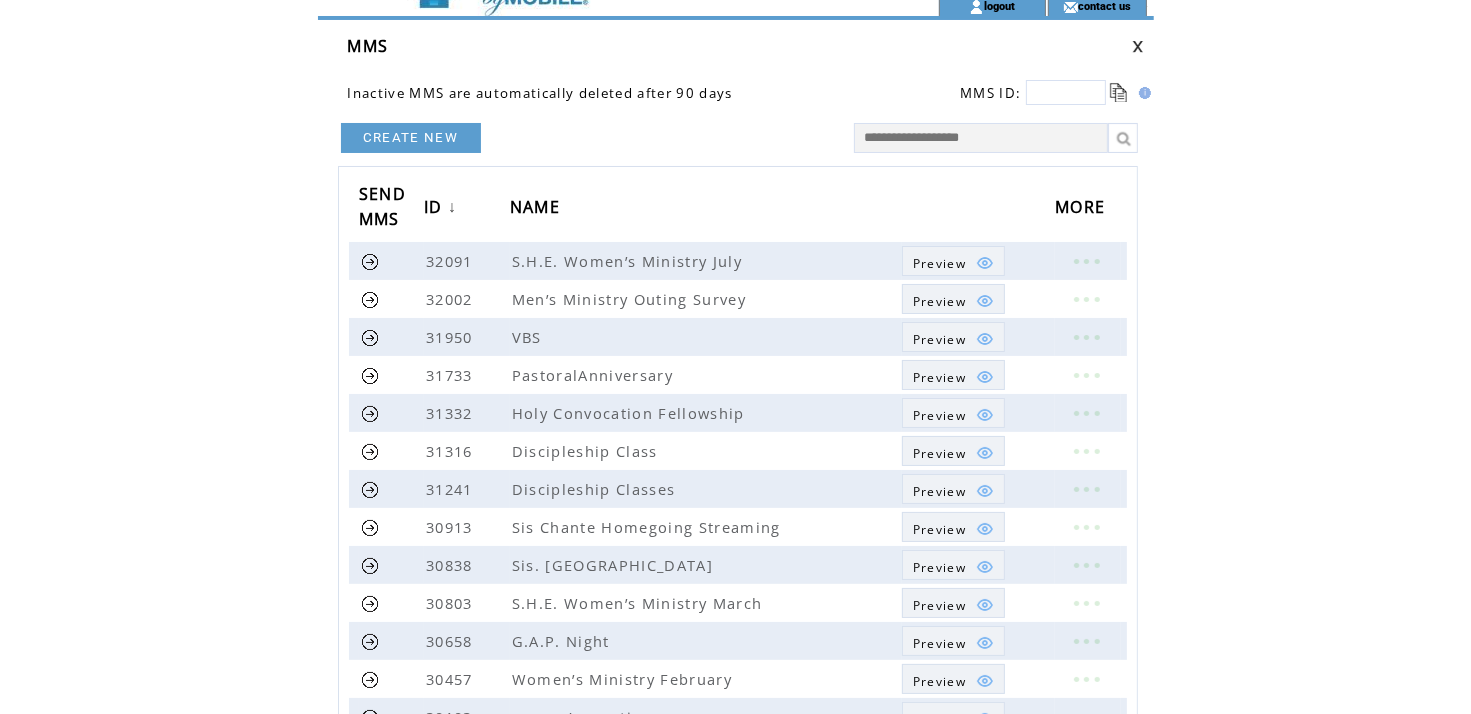 scroll, scrollTop: 100, scrollLeft: 0, axis: vertical 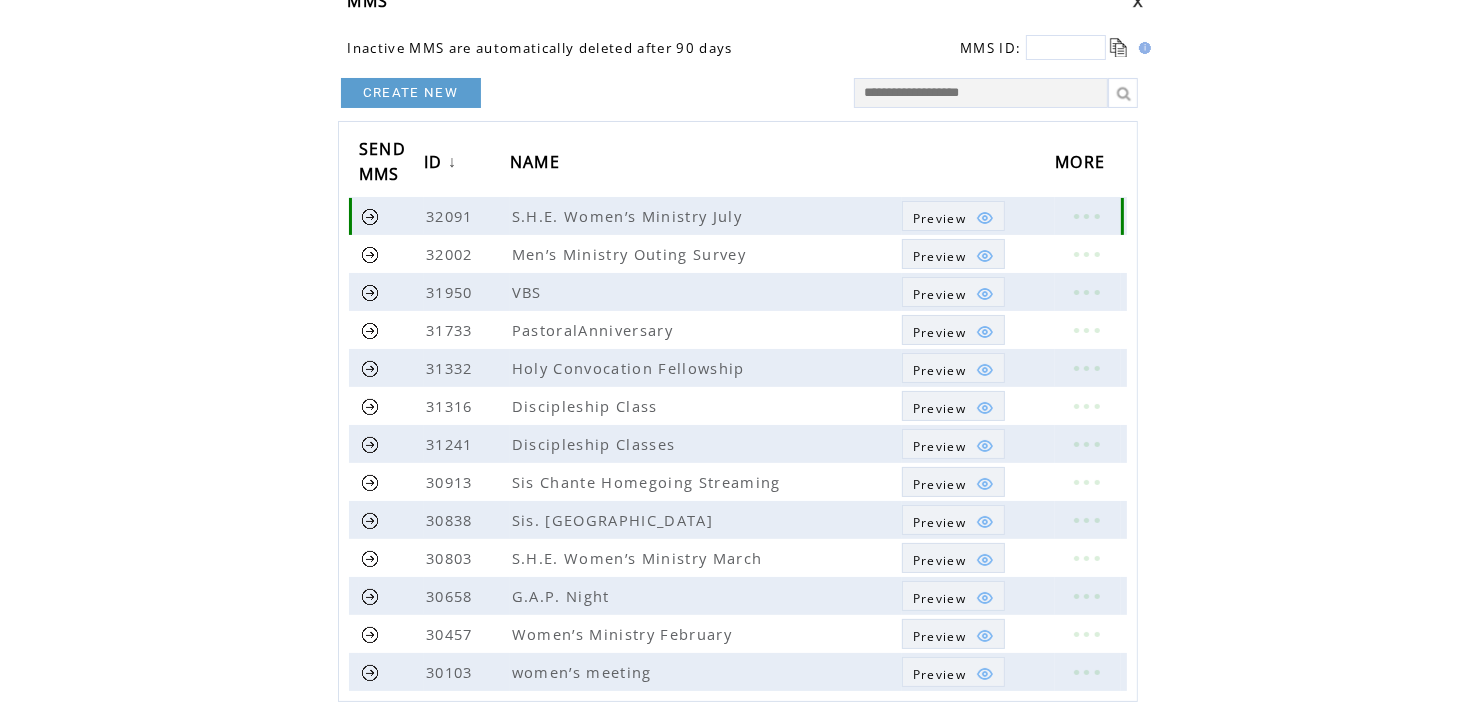 click at bounding box center [370, 216] 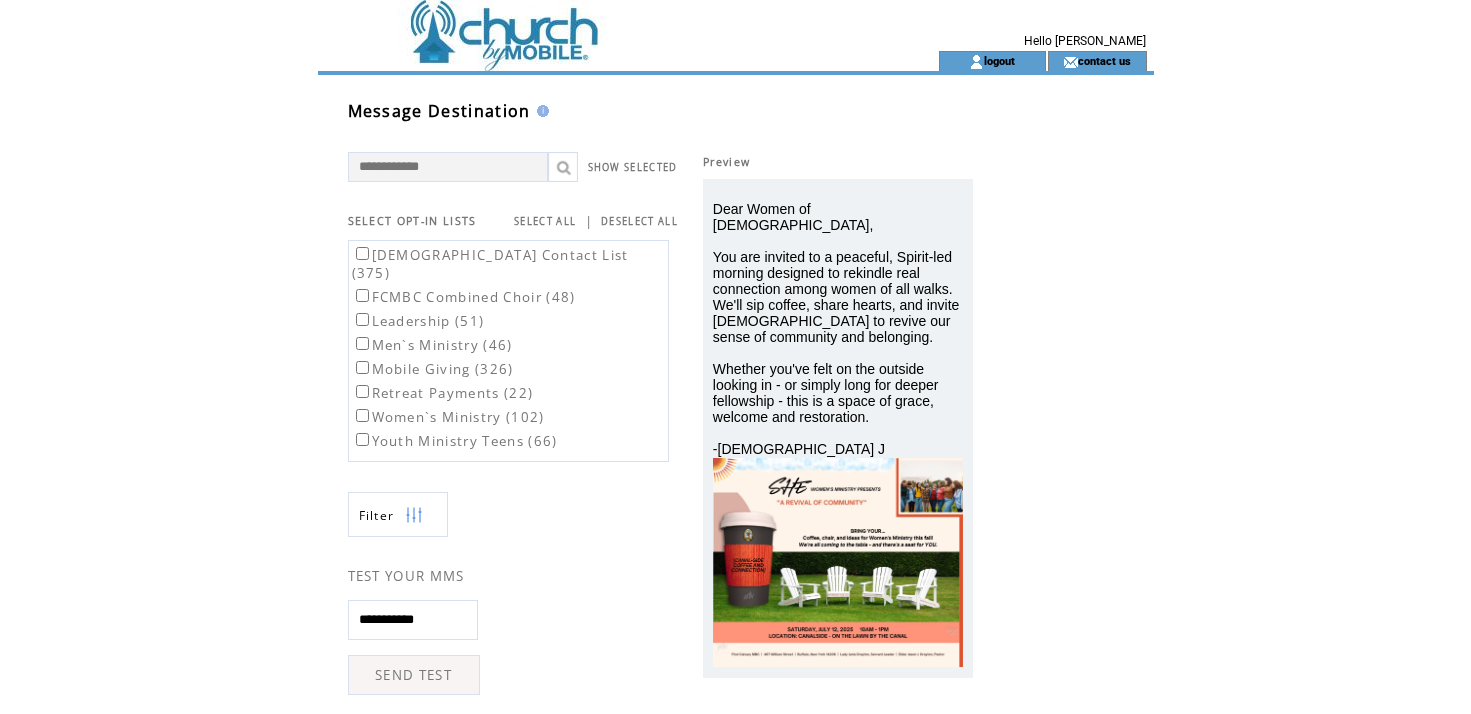 scroll, scrollTop: 0, scrollLeft: 0, axis: both 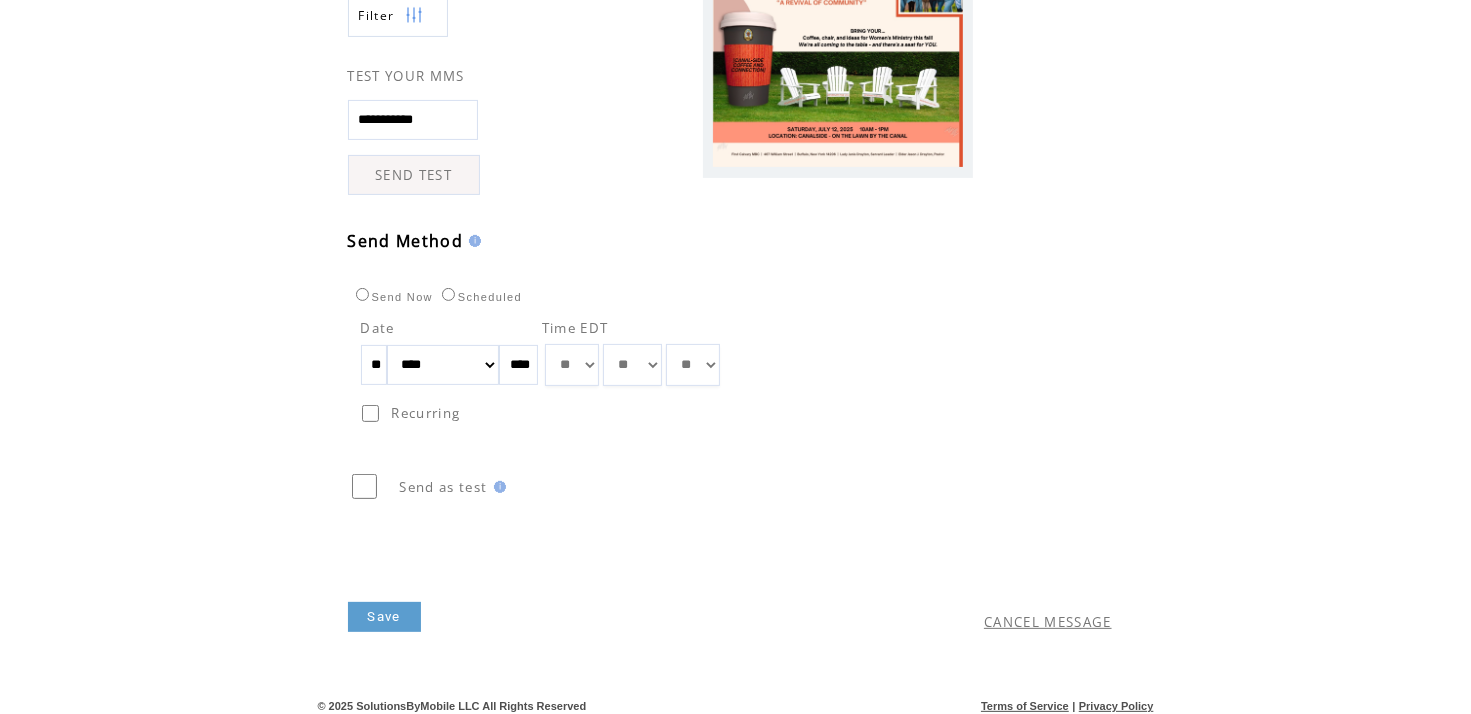 click on "** 	 ** 	 ** 	 ** 	 ** 	 ** 	 ** 	 ** 	 ** 	 ** 	 ** 	 ** 	 **" at bounding box center [572, 365] 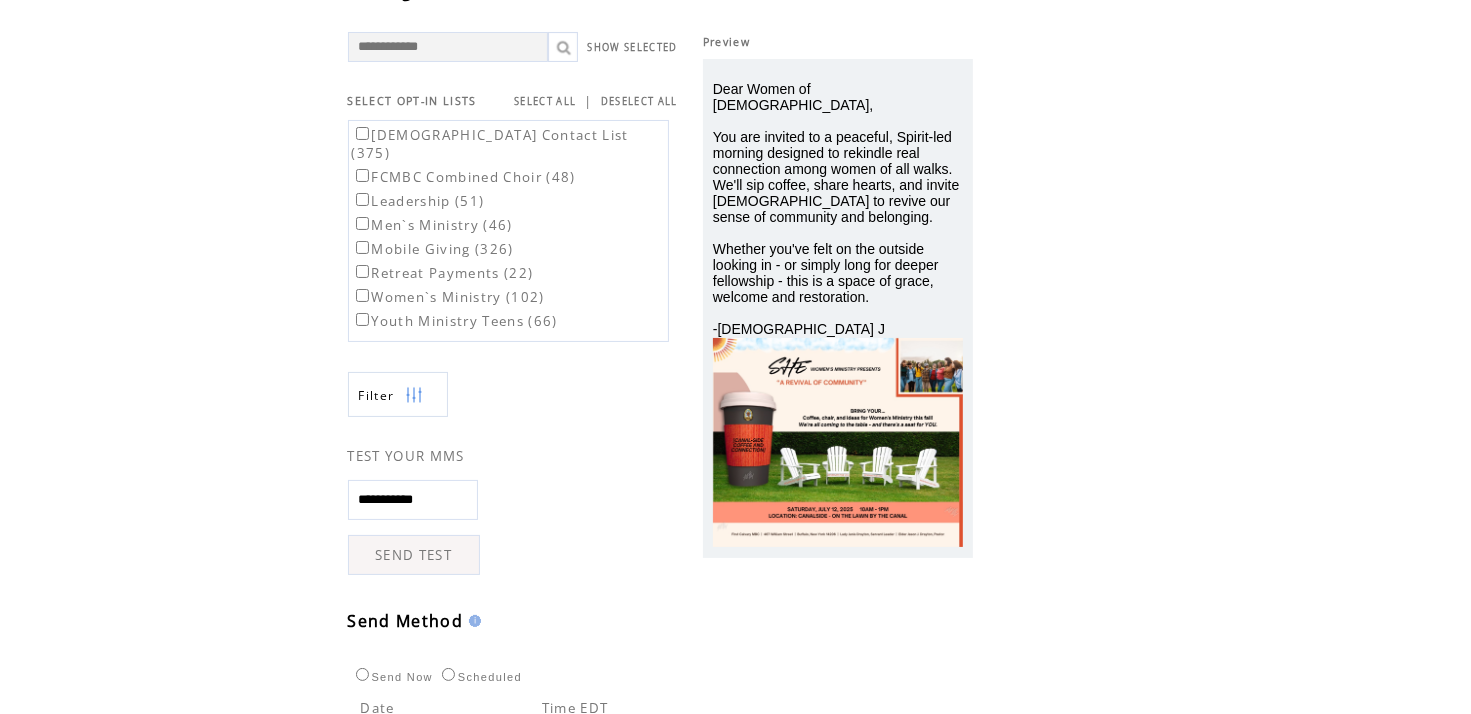 scroll, scrollTop: 0, scrollLeft: 0, axis: both 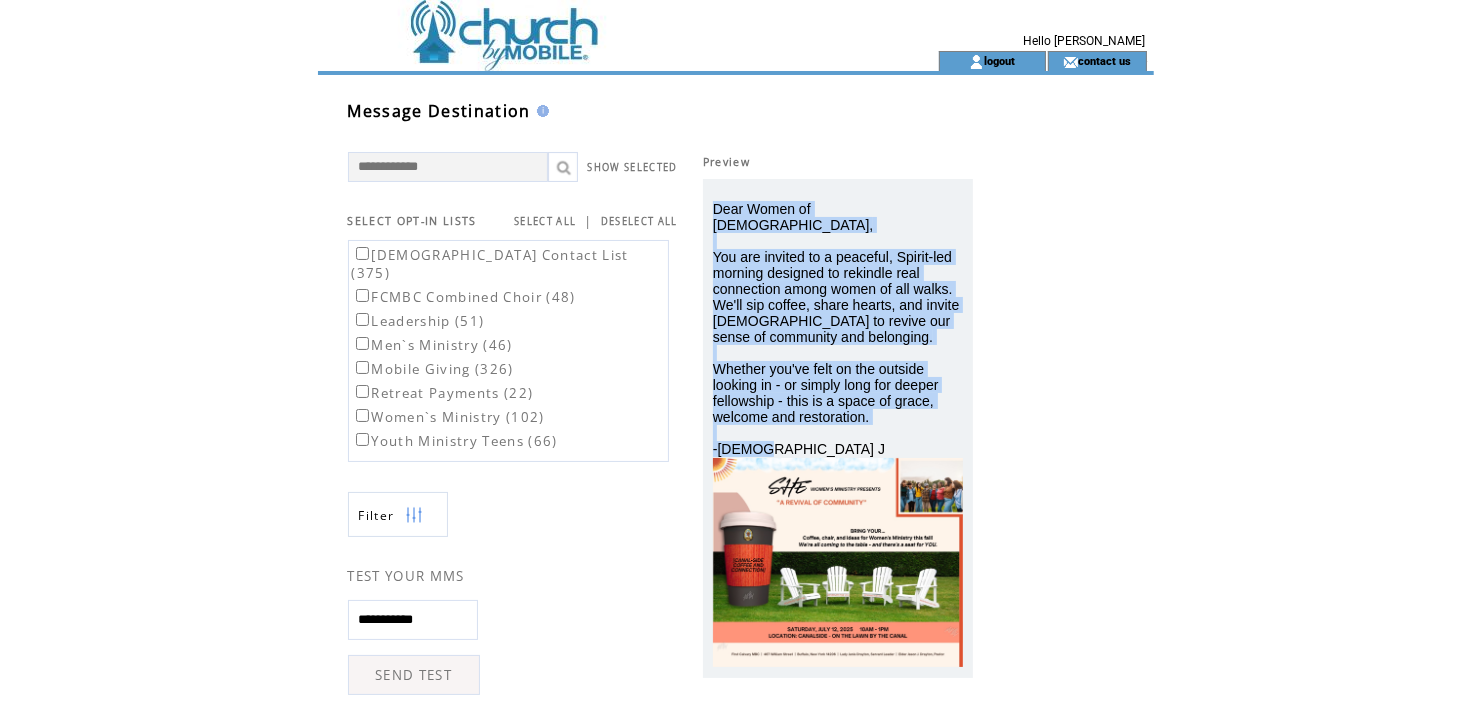 drag, startPoint x: 716, startPoint y: 204, endPoint x: 890, endPoint y: 446, distance: 298.0604 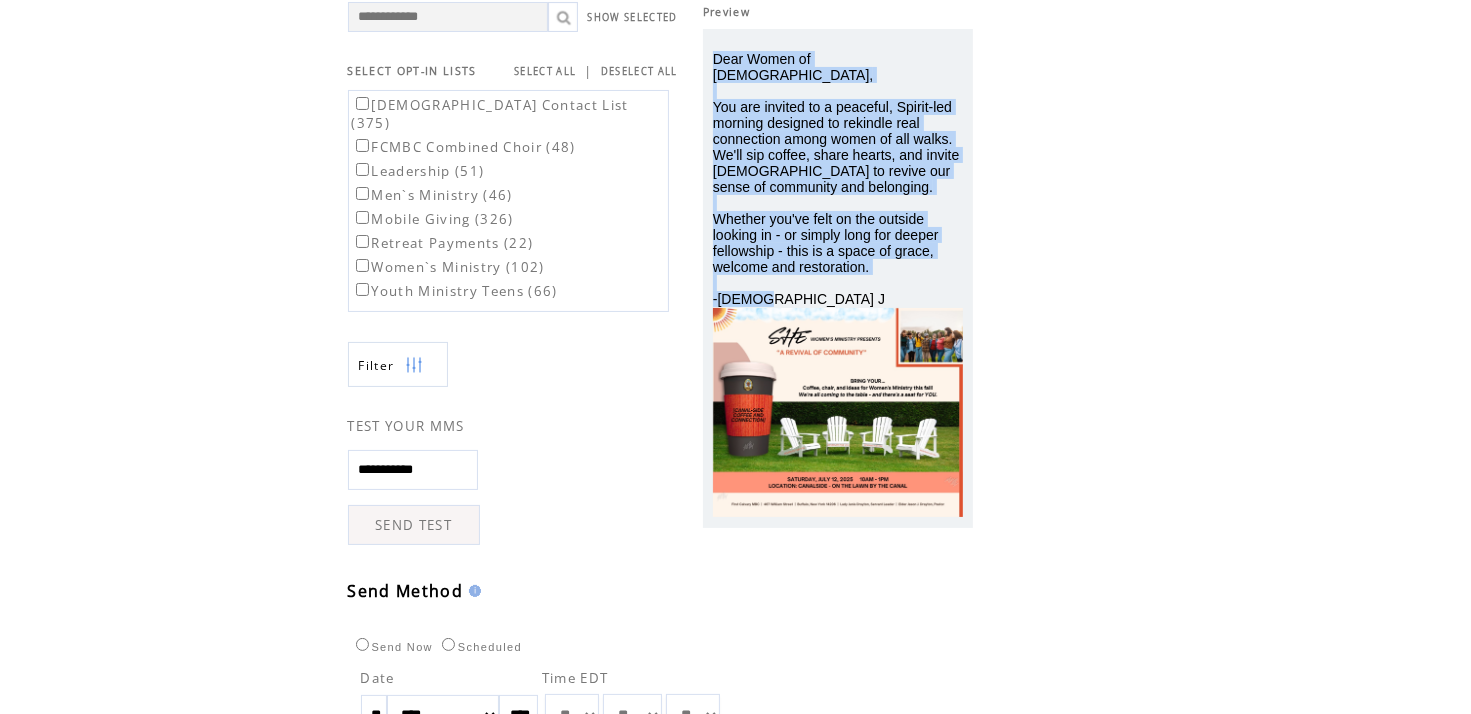 scroll, scrollTop: 506, scrollLeft: 0, axis: vertical 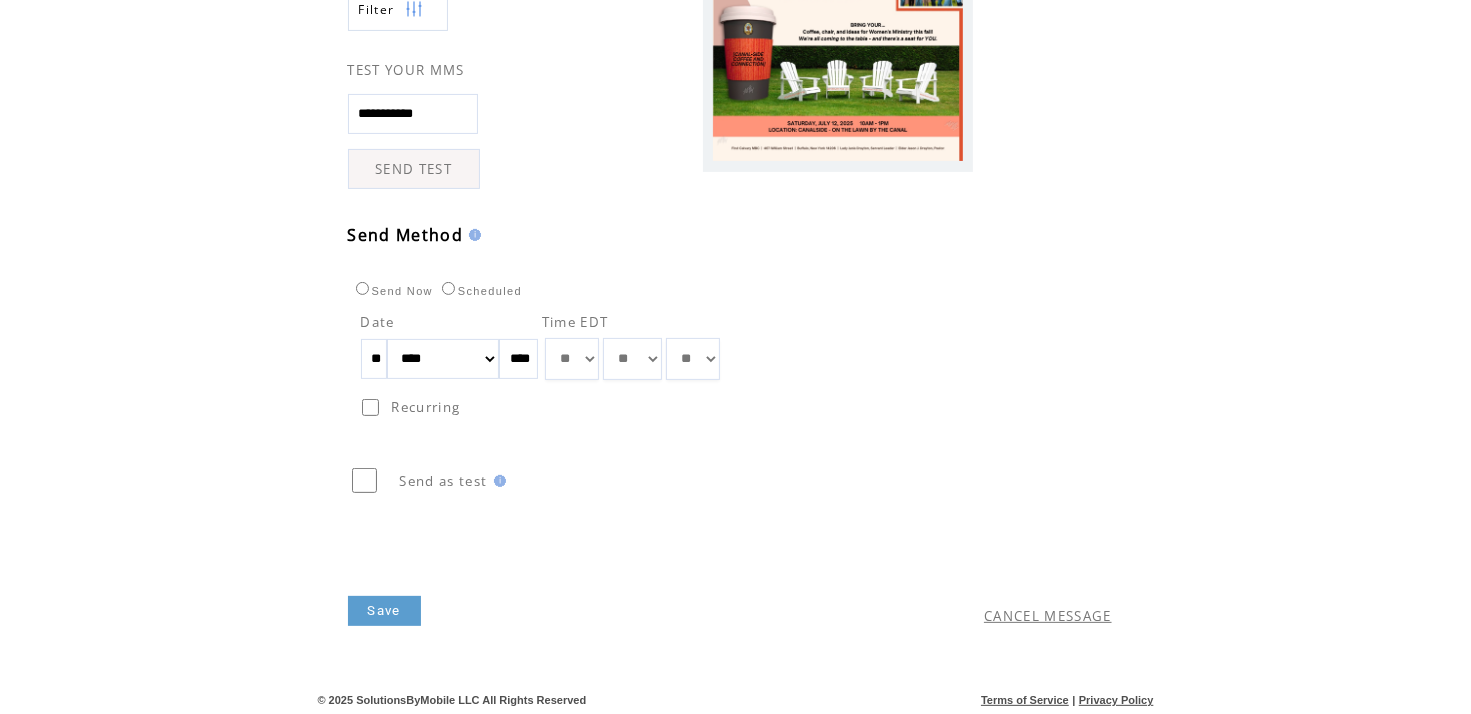 click on "Save" at bounding box center [384, 611] 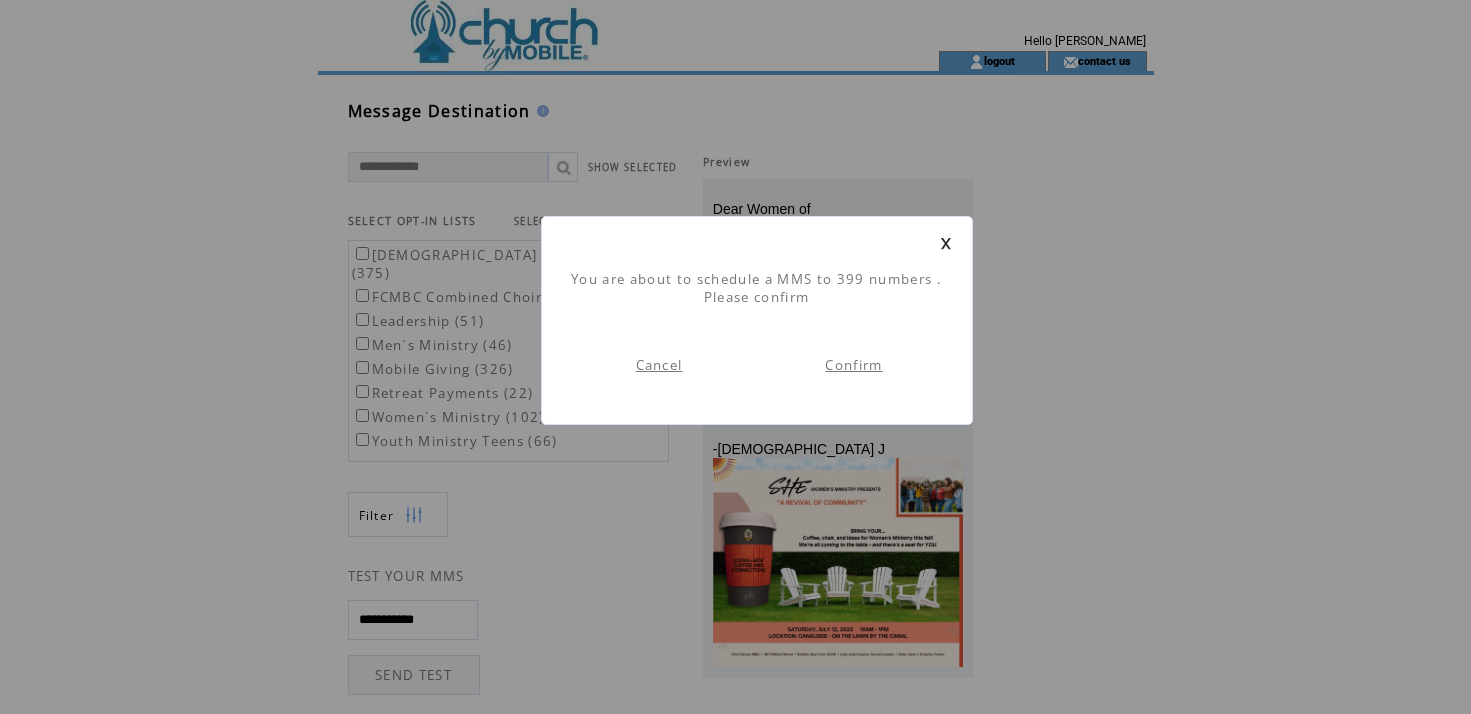 scroll, scrollTop: 0, scrollLeft: 0, axis: both 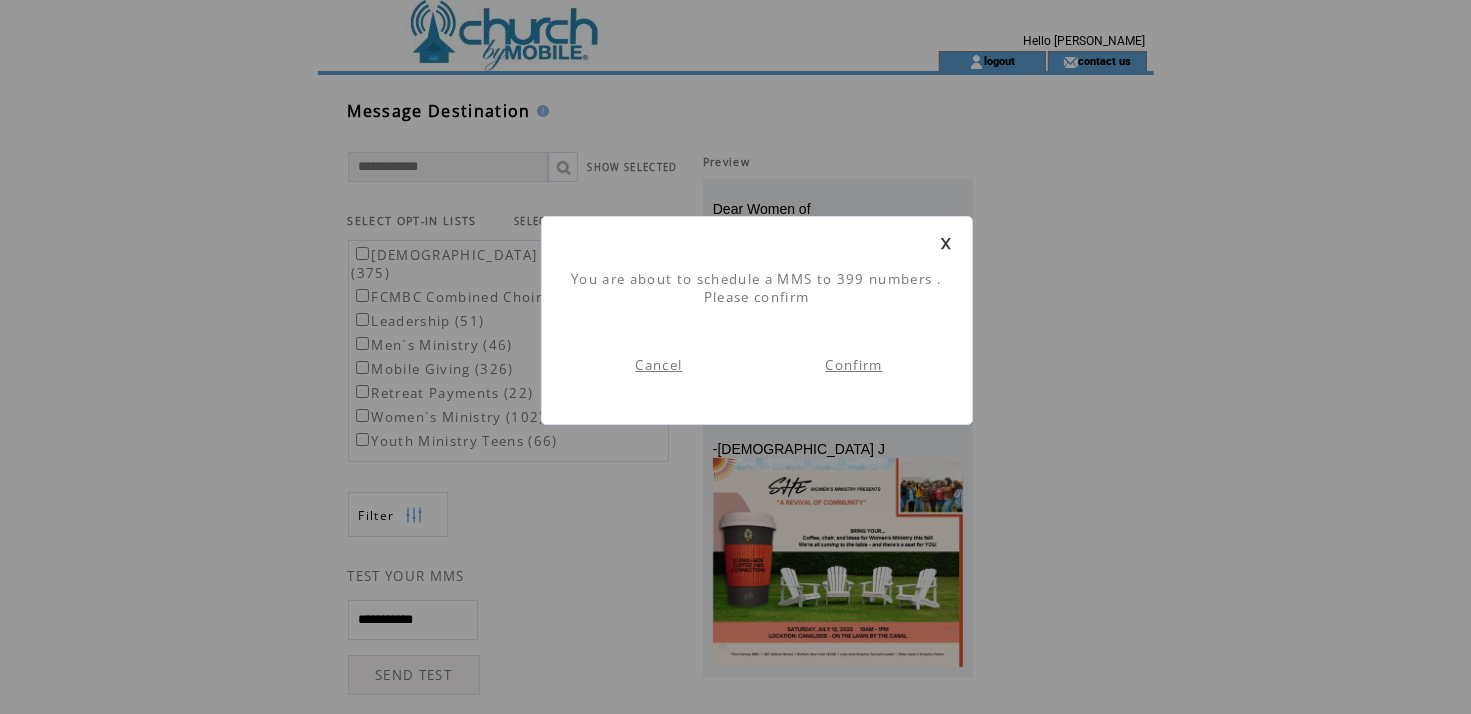 click on "Confirm" at bounding box center (853, 365) 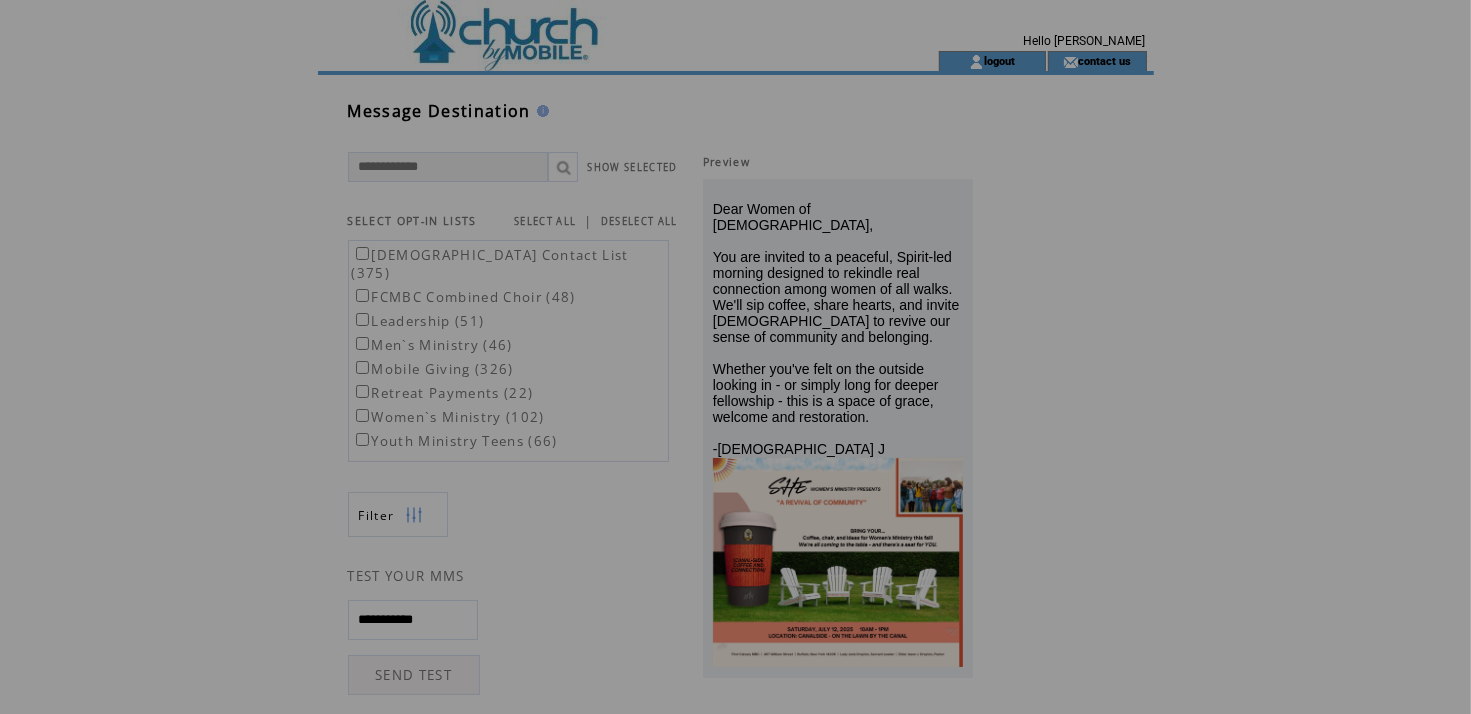 scroll, scrollTop: 0, scrollLeft: 0, axis: both 